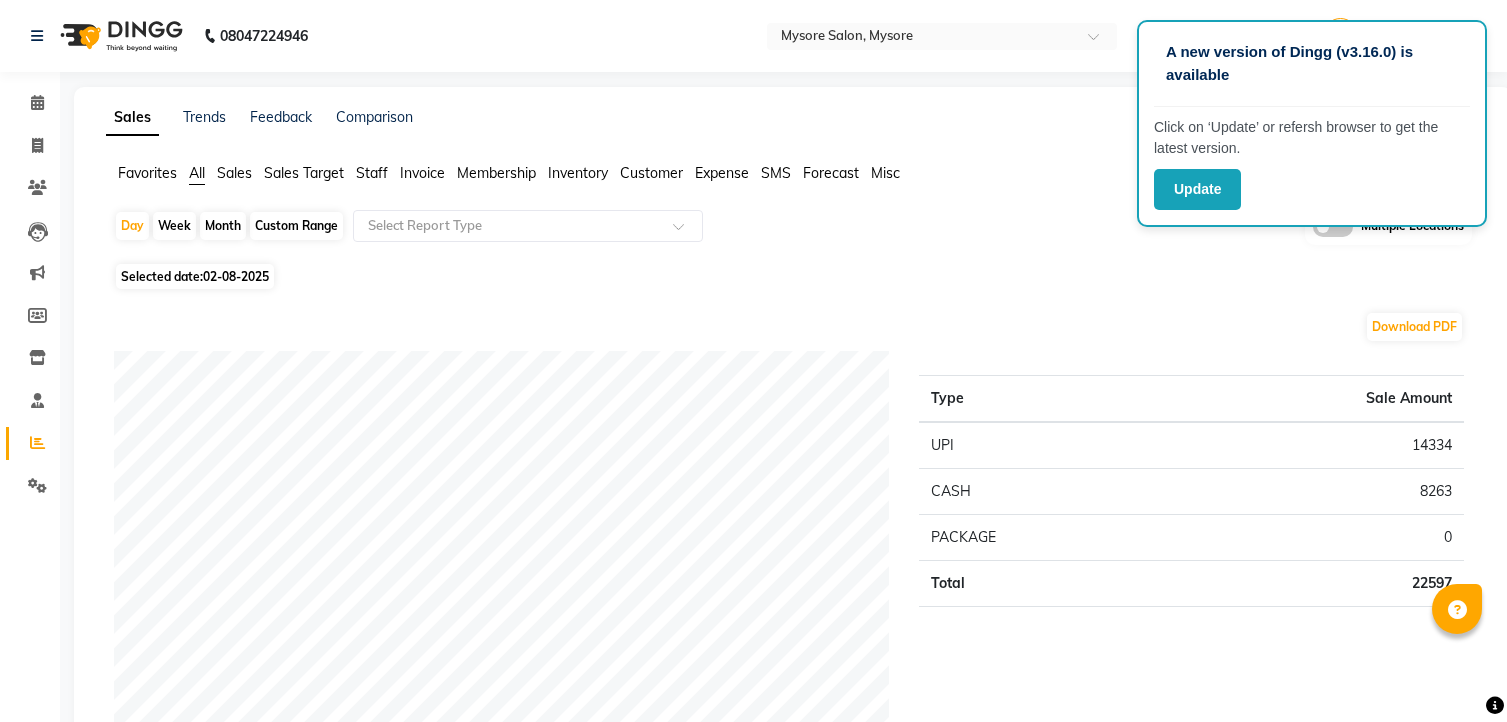 scroll, scrollTop: 0, scrollLeft: 0, axis: both 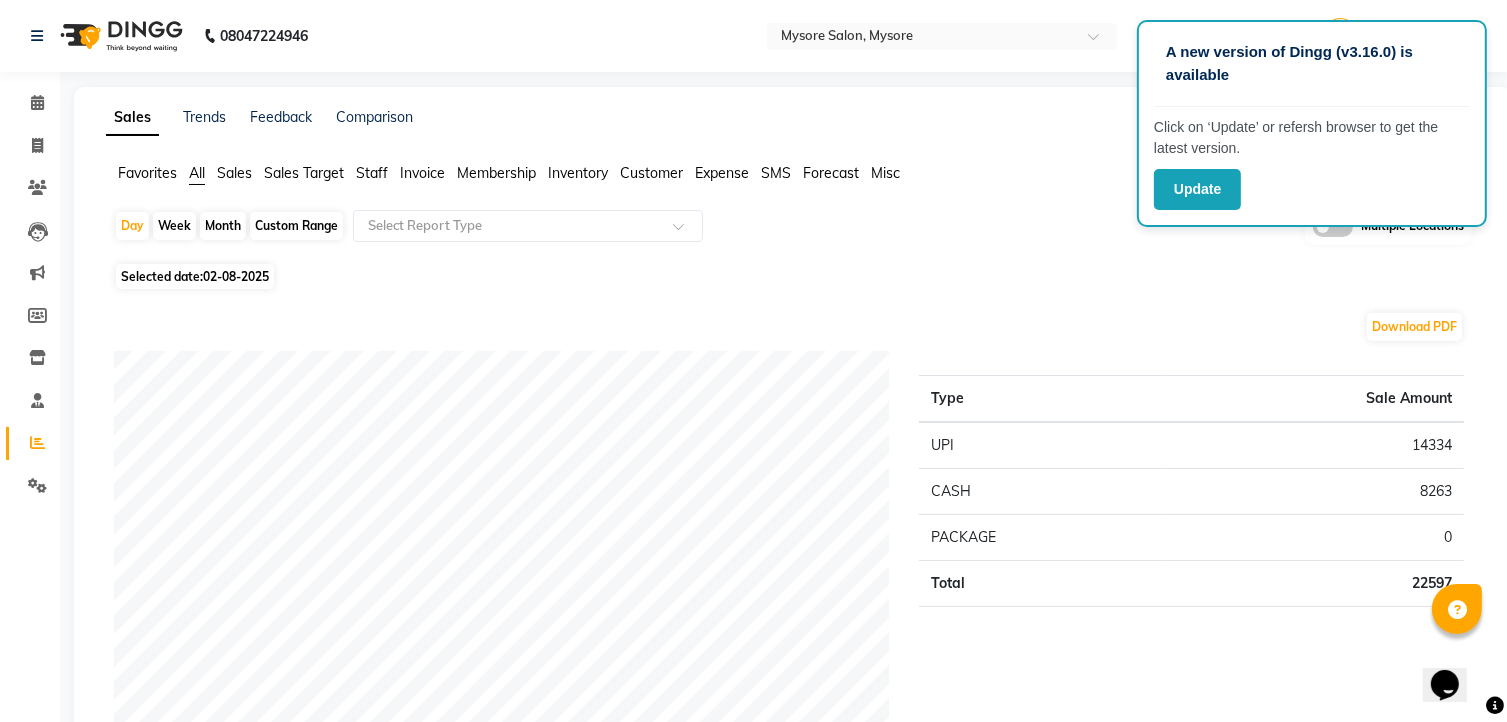click on "Day   Week   Month   Custom Range  Select Report Type Multiple Locations" 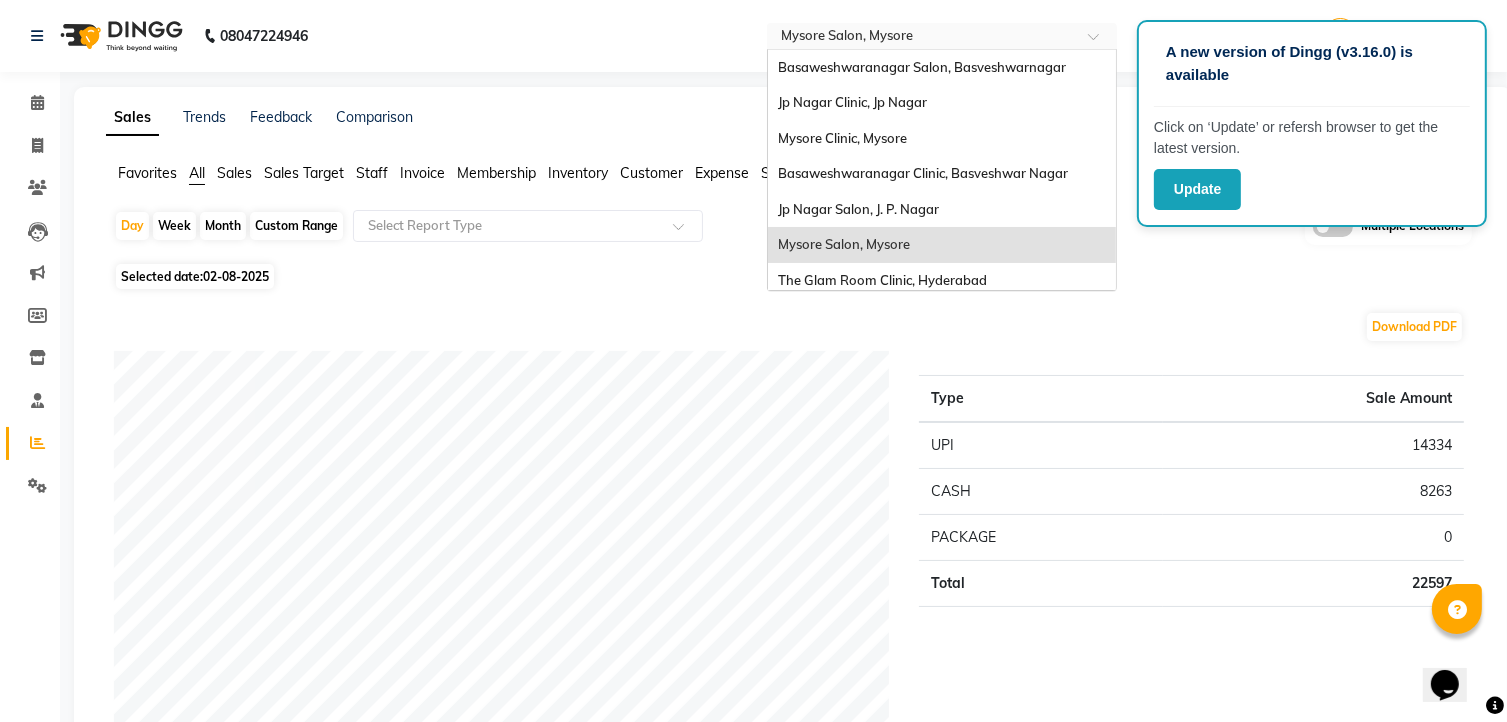 click at bounding box center [922, 38] 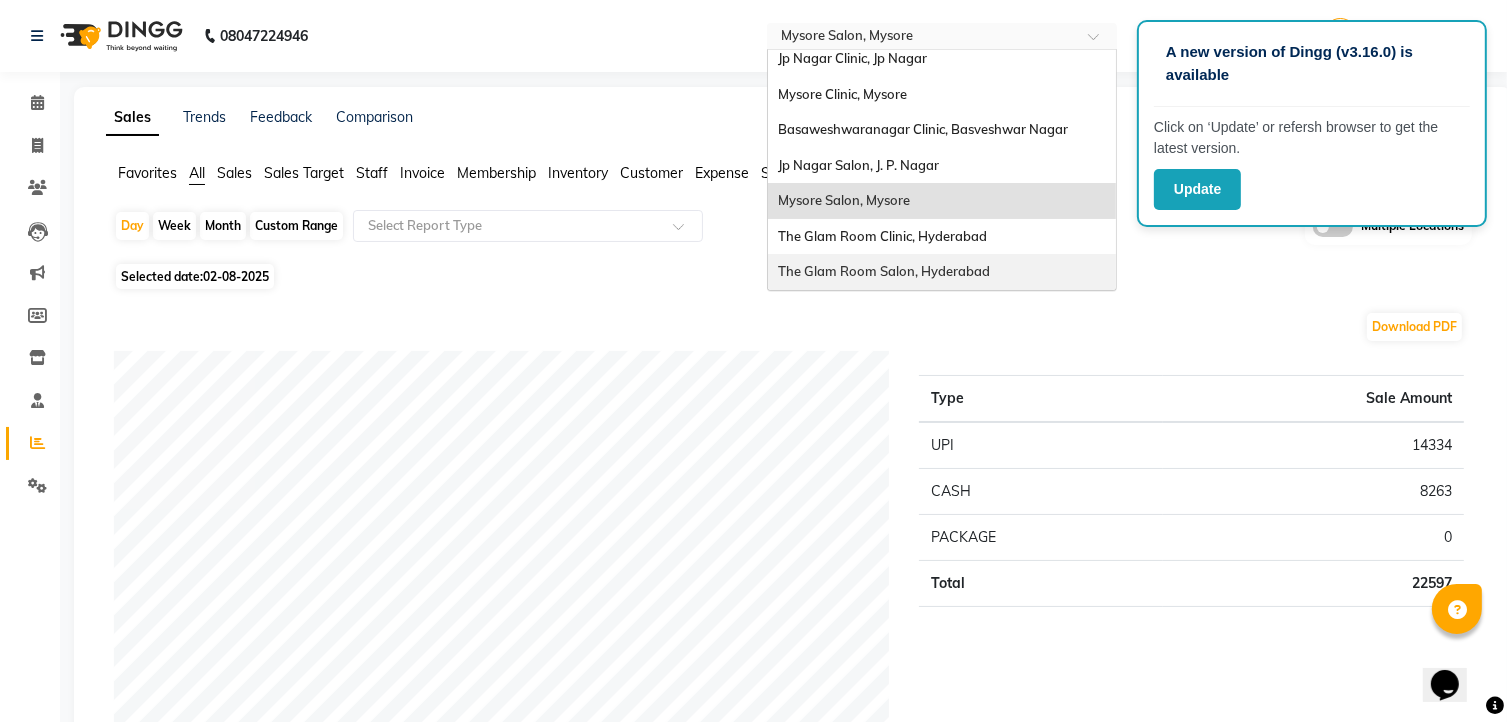 click on "The Glam Room Salon, Hyderabad" at bounding box center (942, 272) 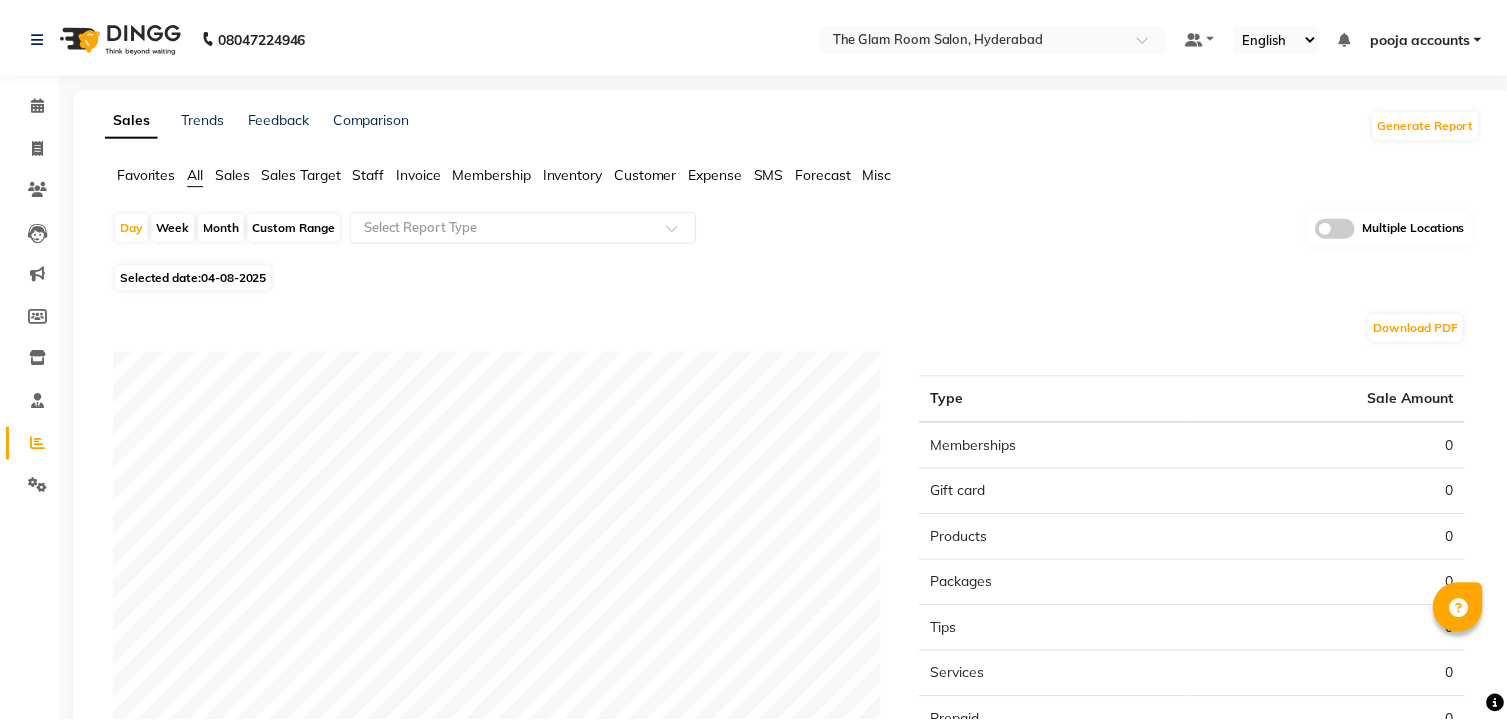 scroll, scrollTop: 0, scrollLeft: 0, axis: both 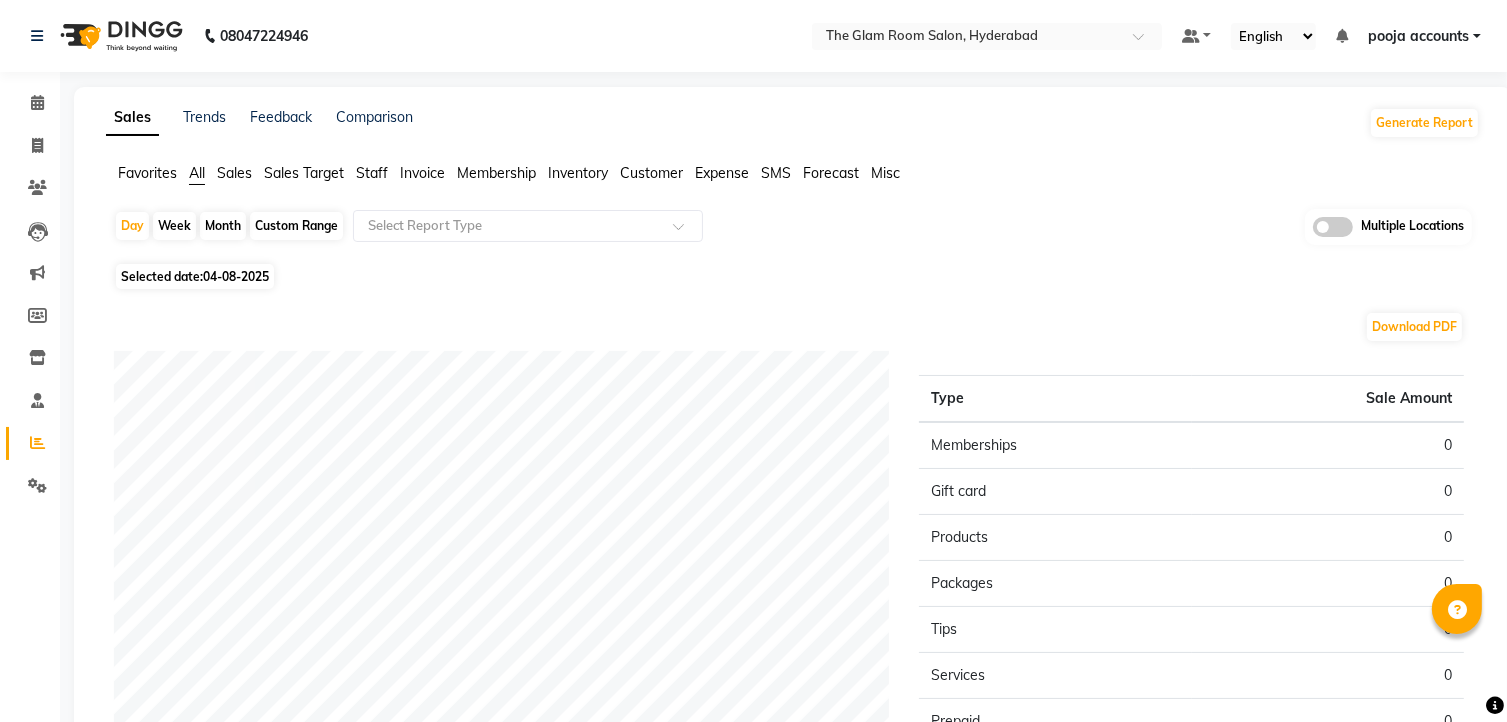 click on "04-08-2025" 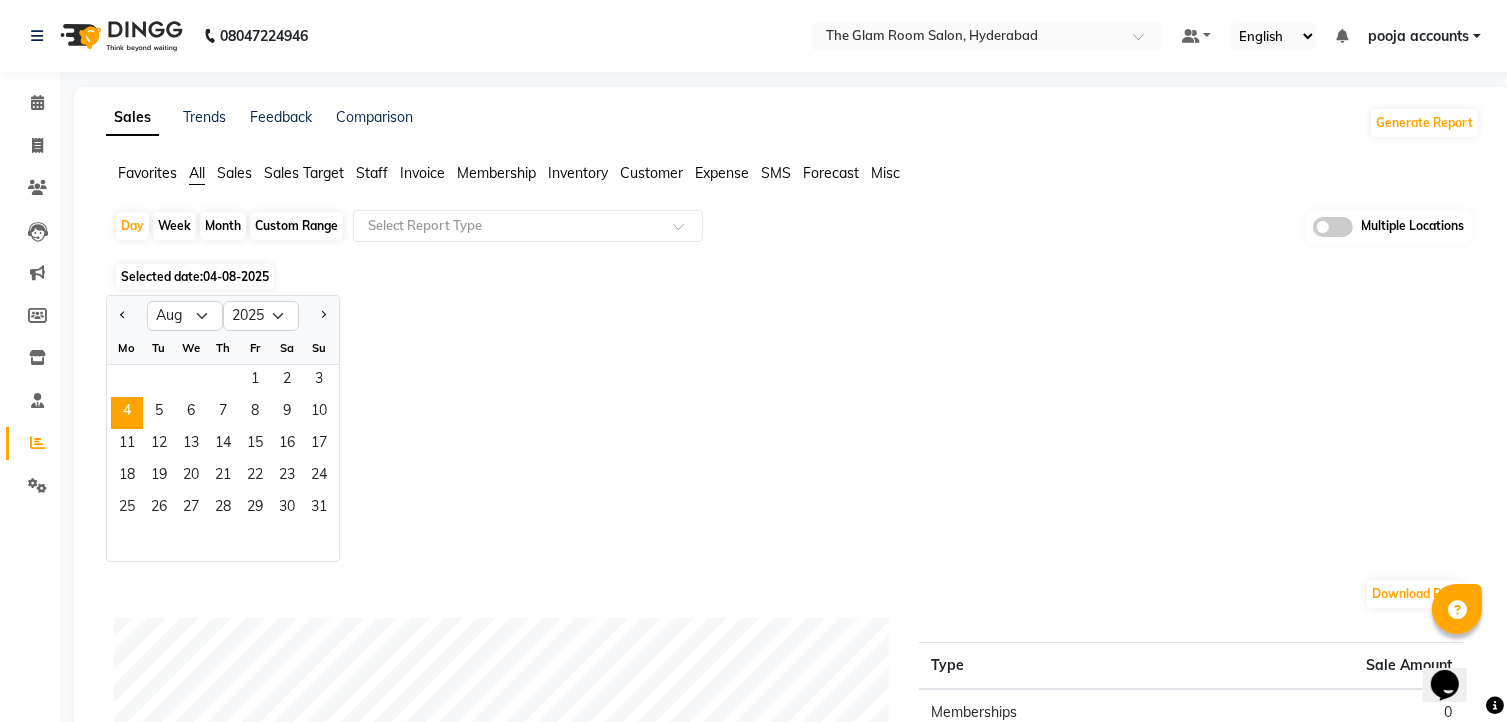 scroll, scrollTop: 0, scrollLeft: 0, axis: both 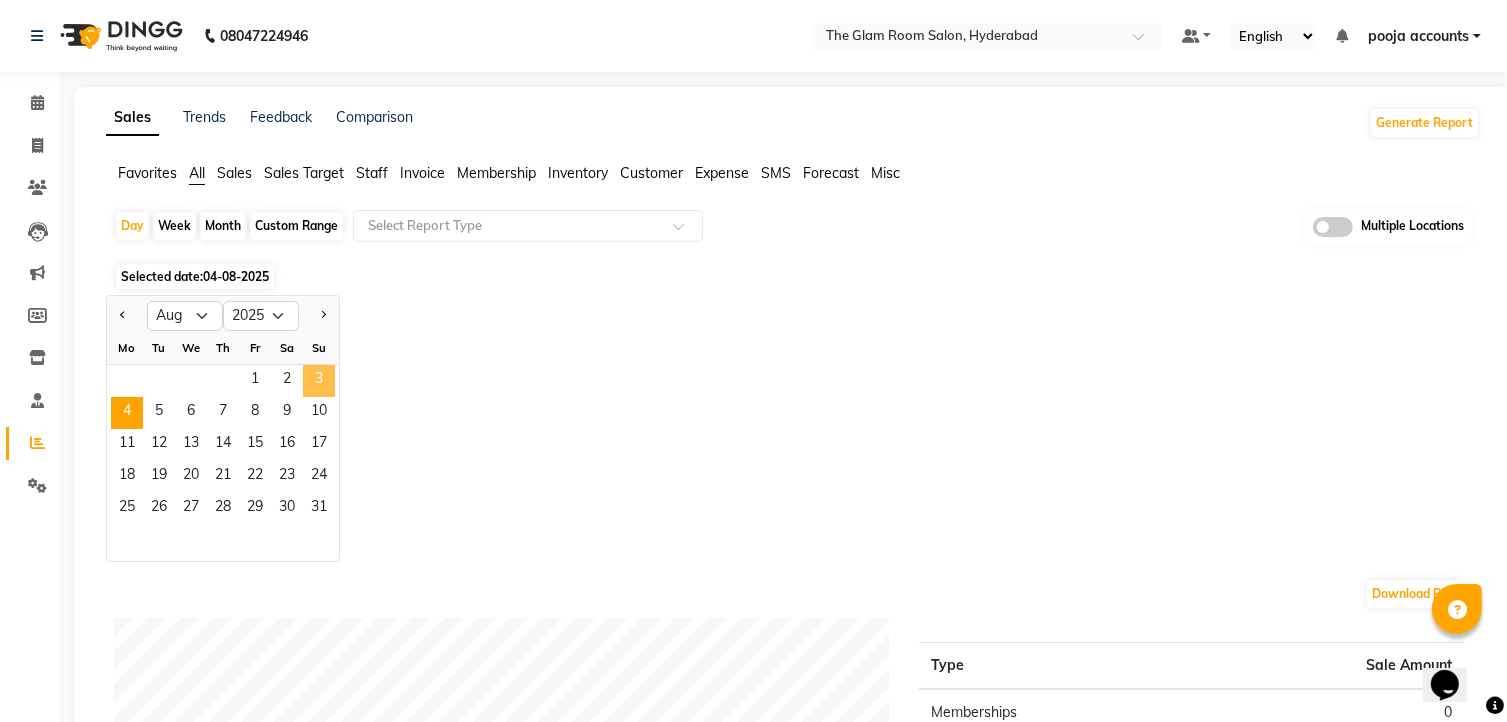 click on "3" 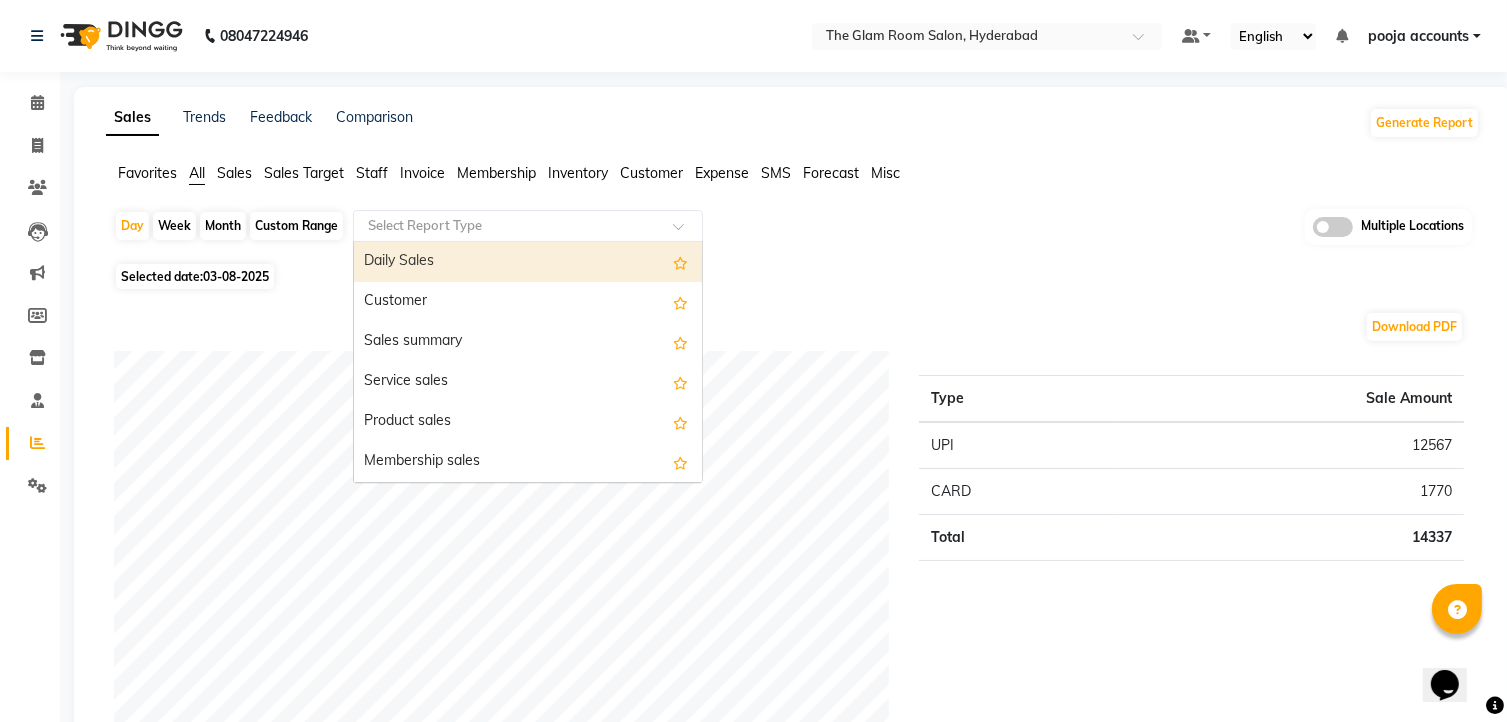 click 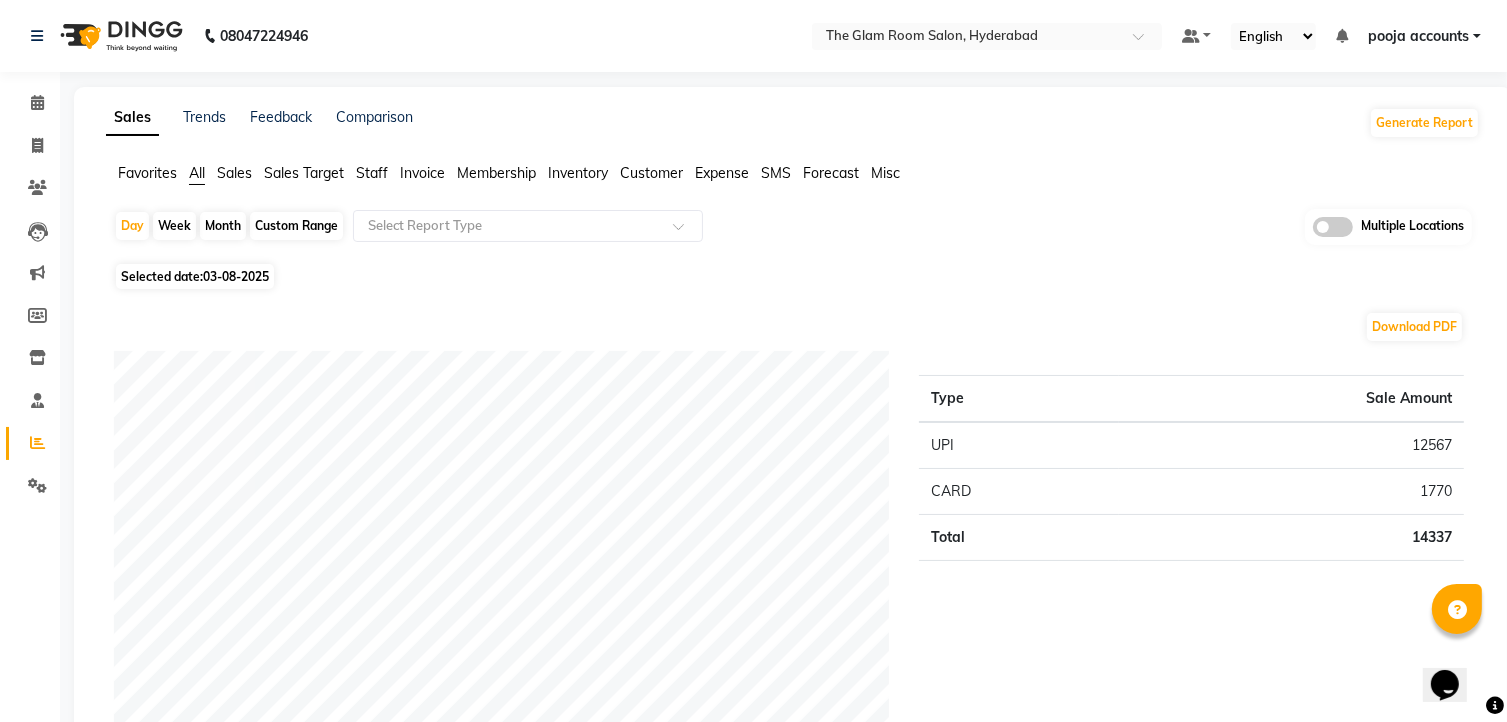 click on "Staff" 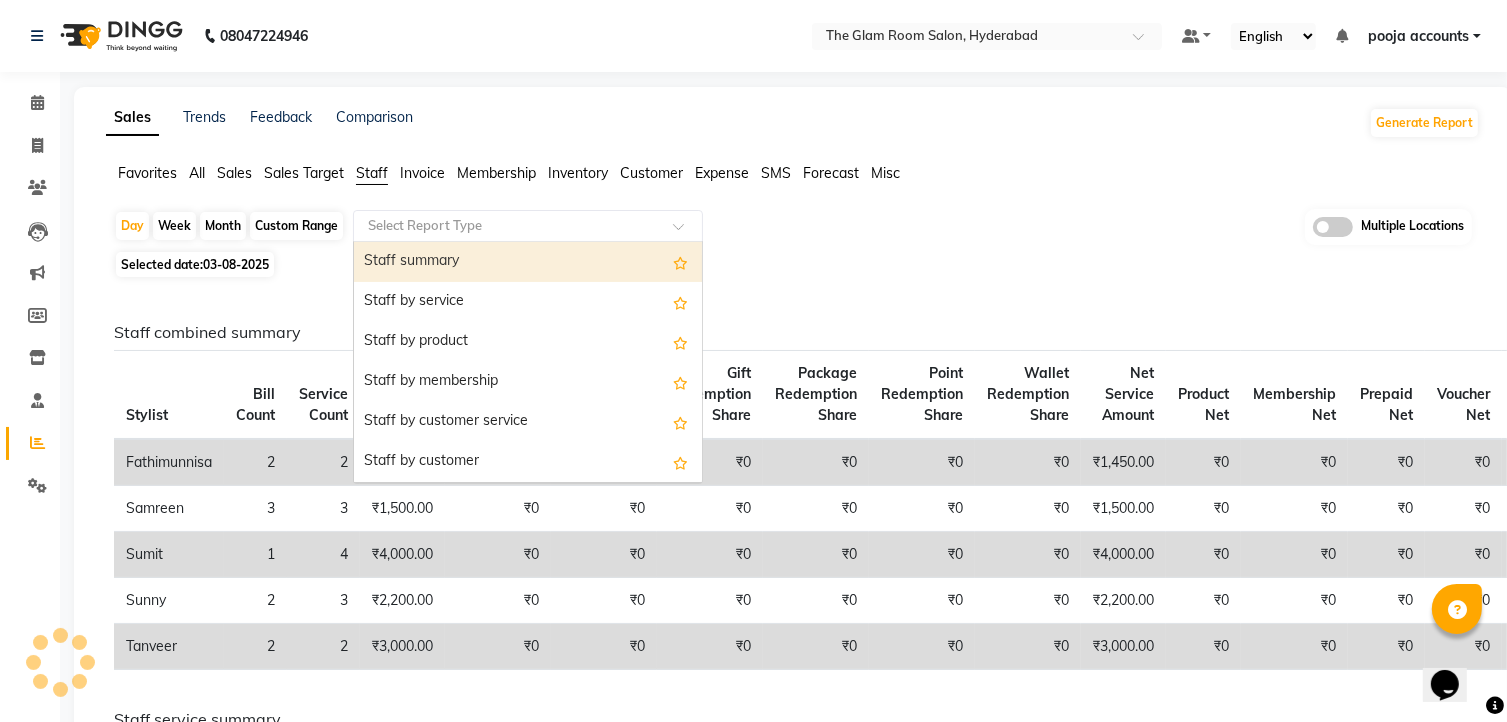 click 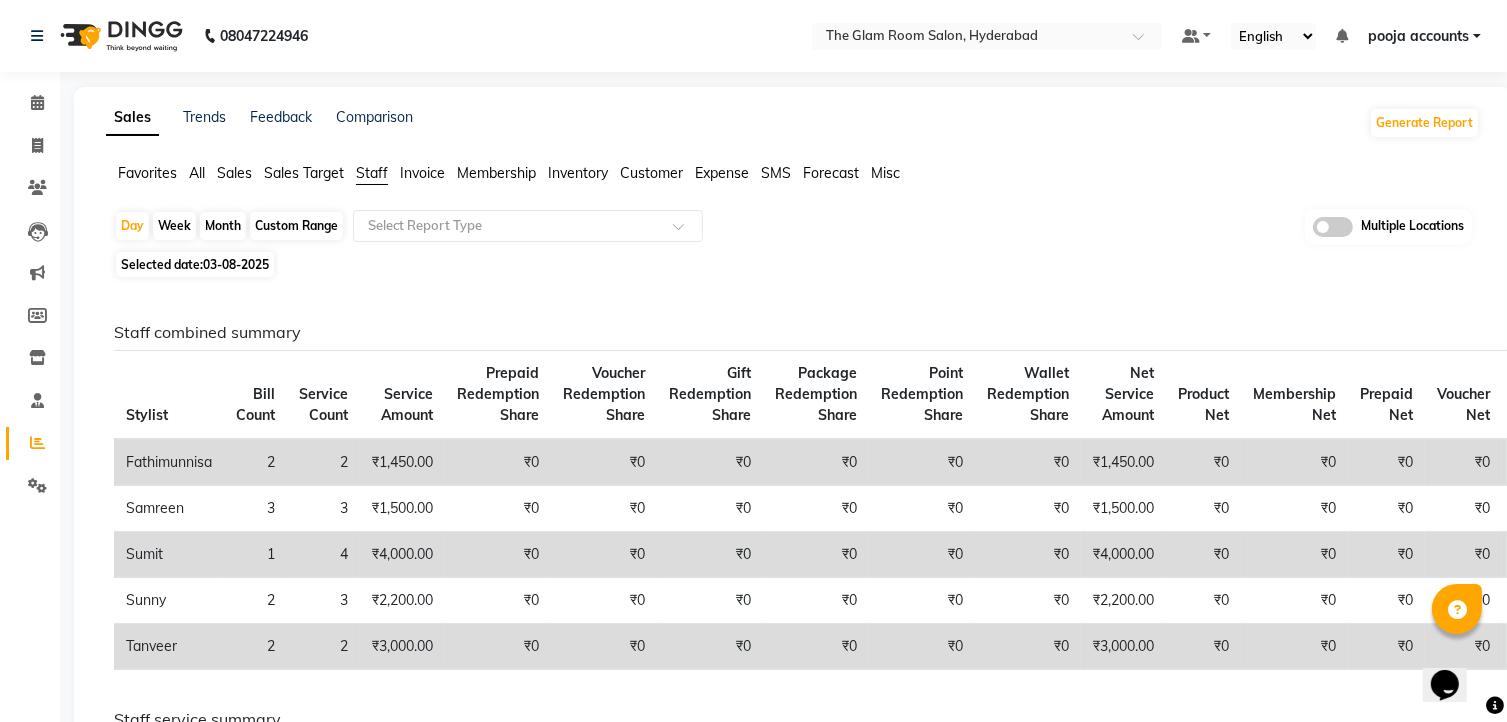 click on "Invoice" 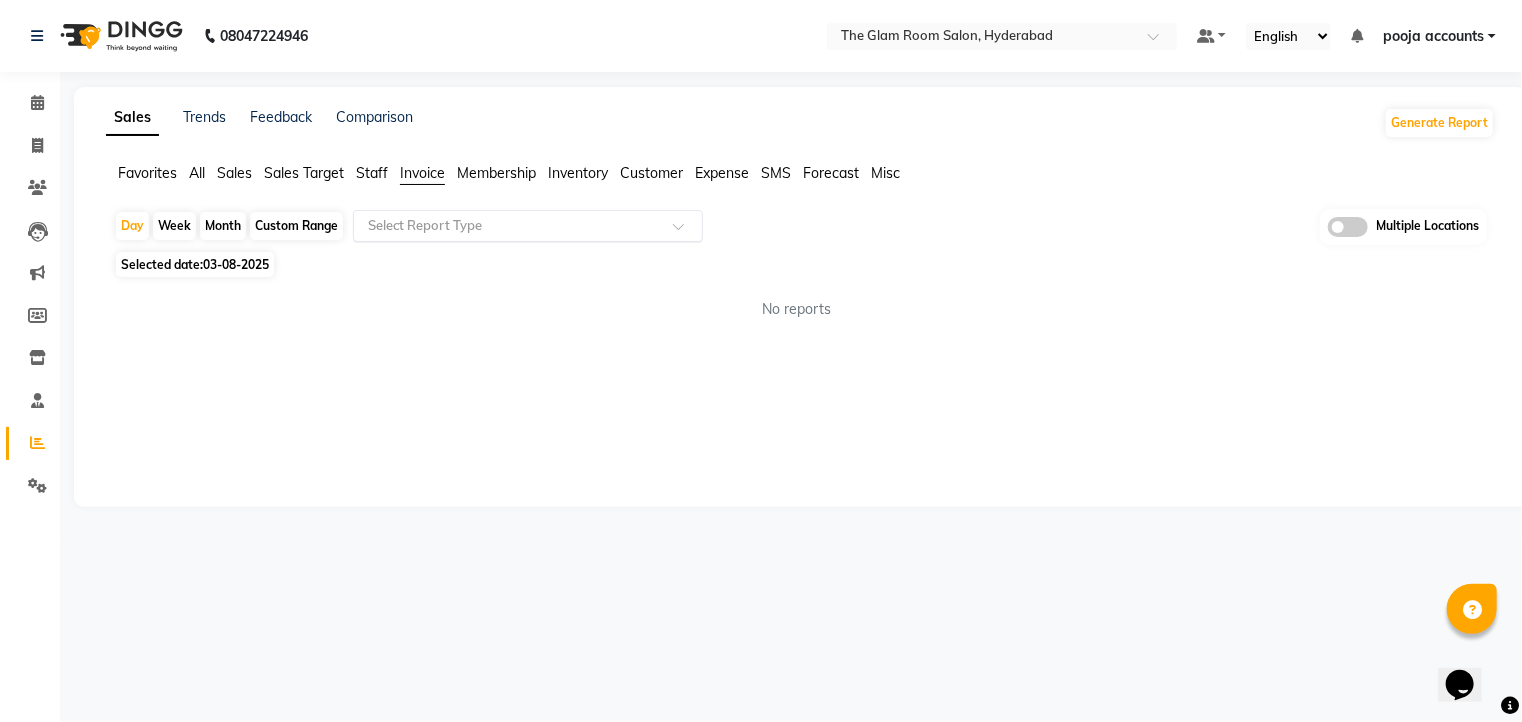 click 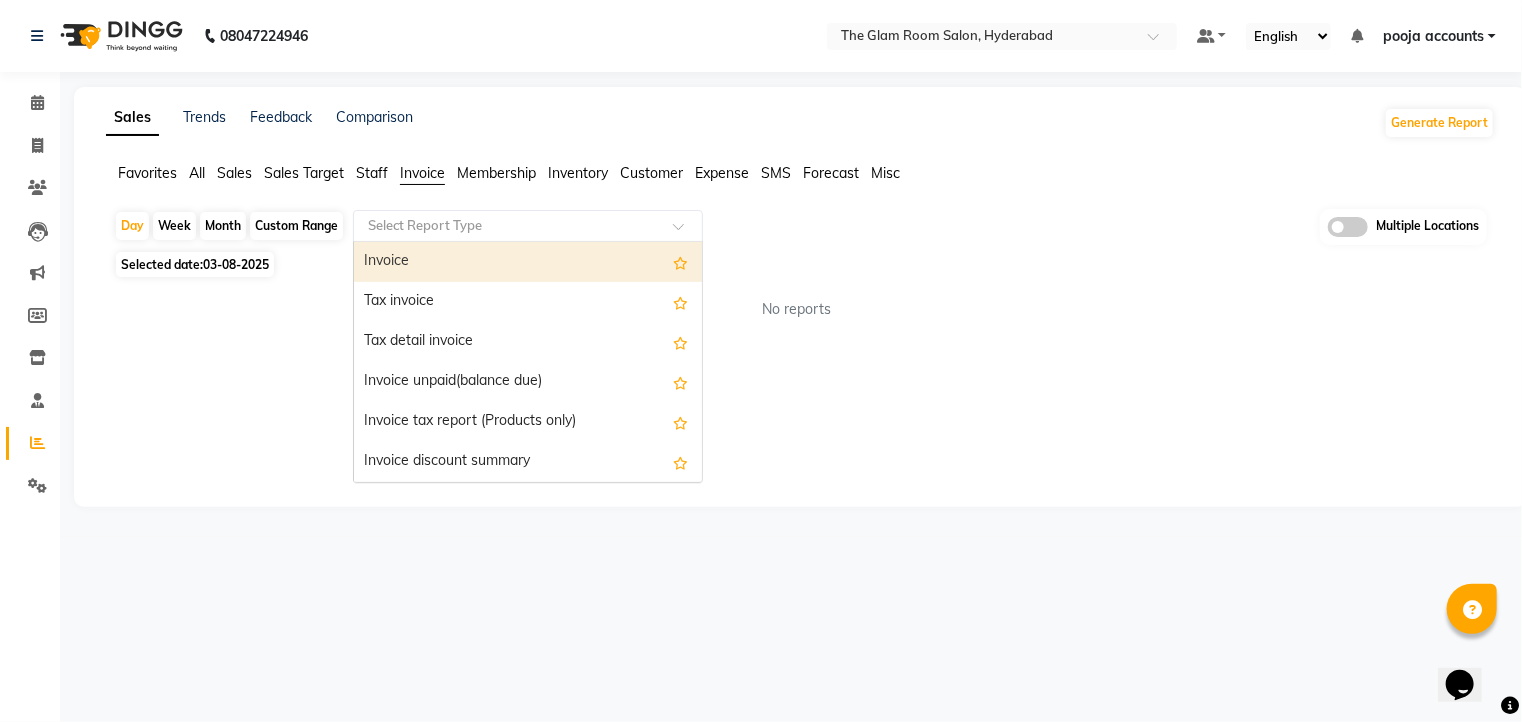 click on "Invoice" at bounding box center [528, 262] 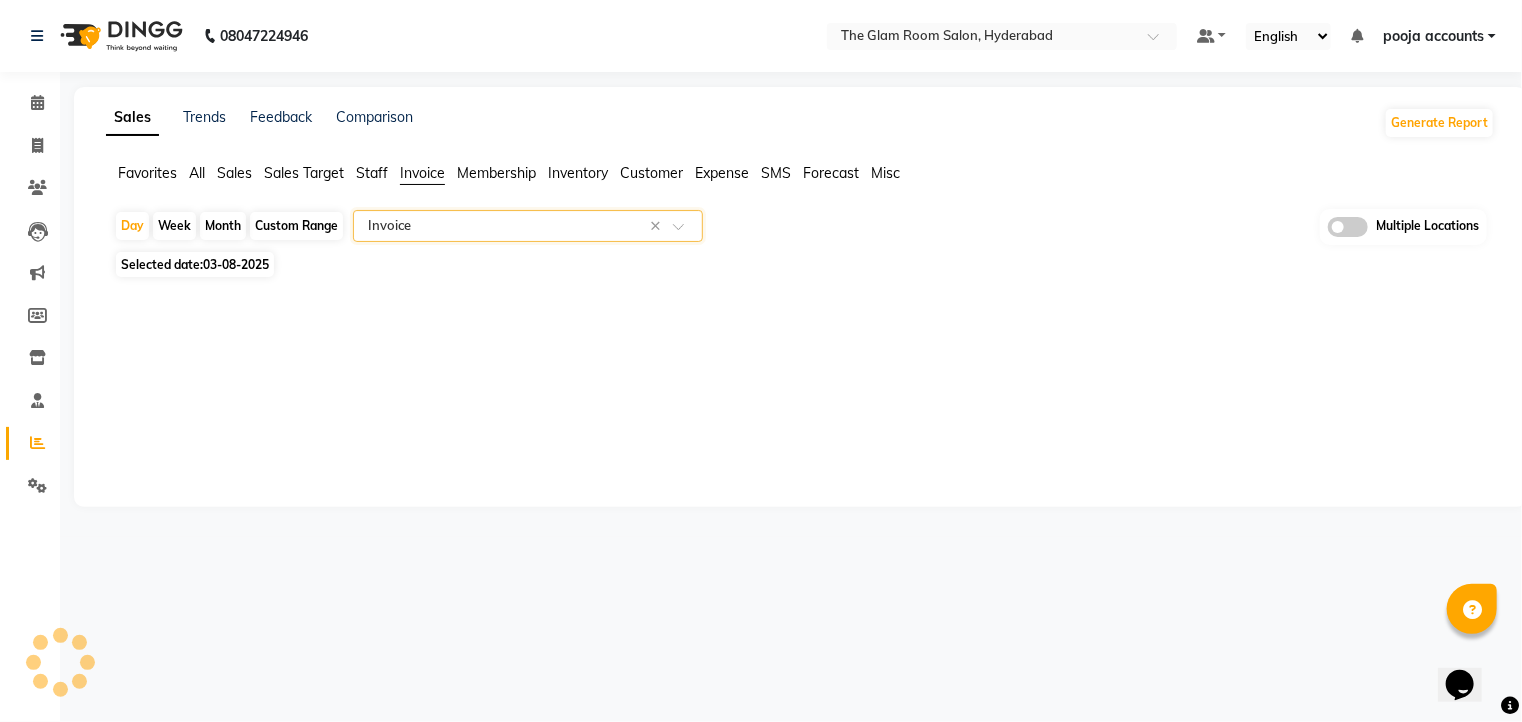 select on "full_report" 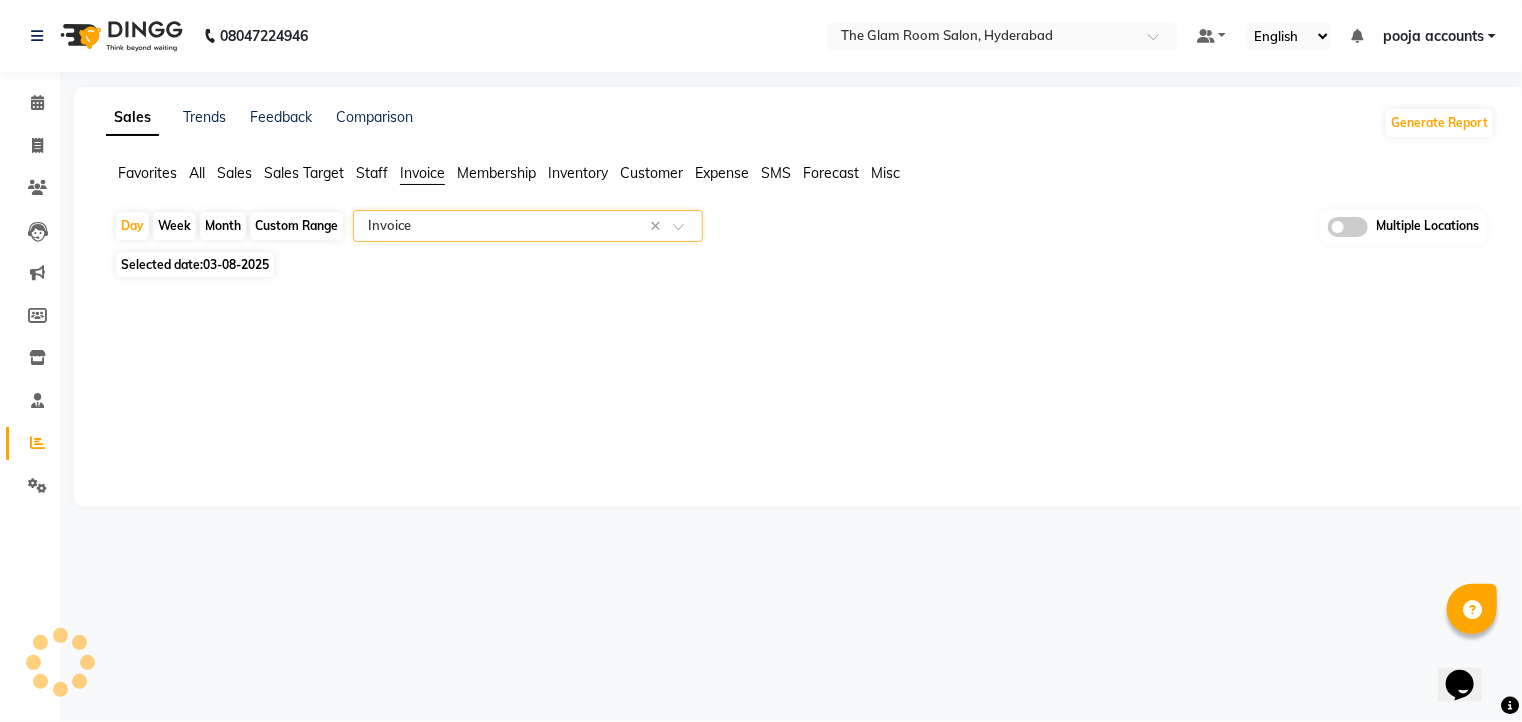 select on "csv" 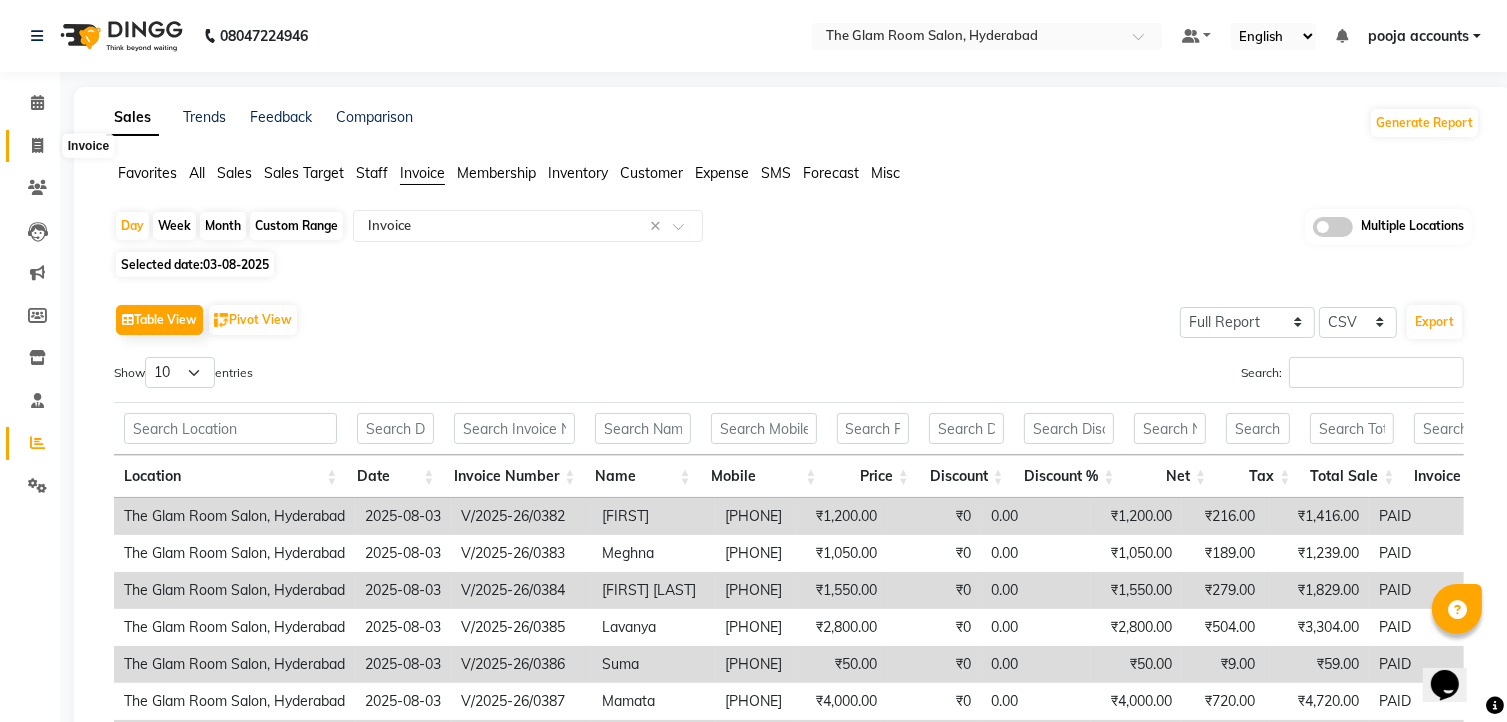 click 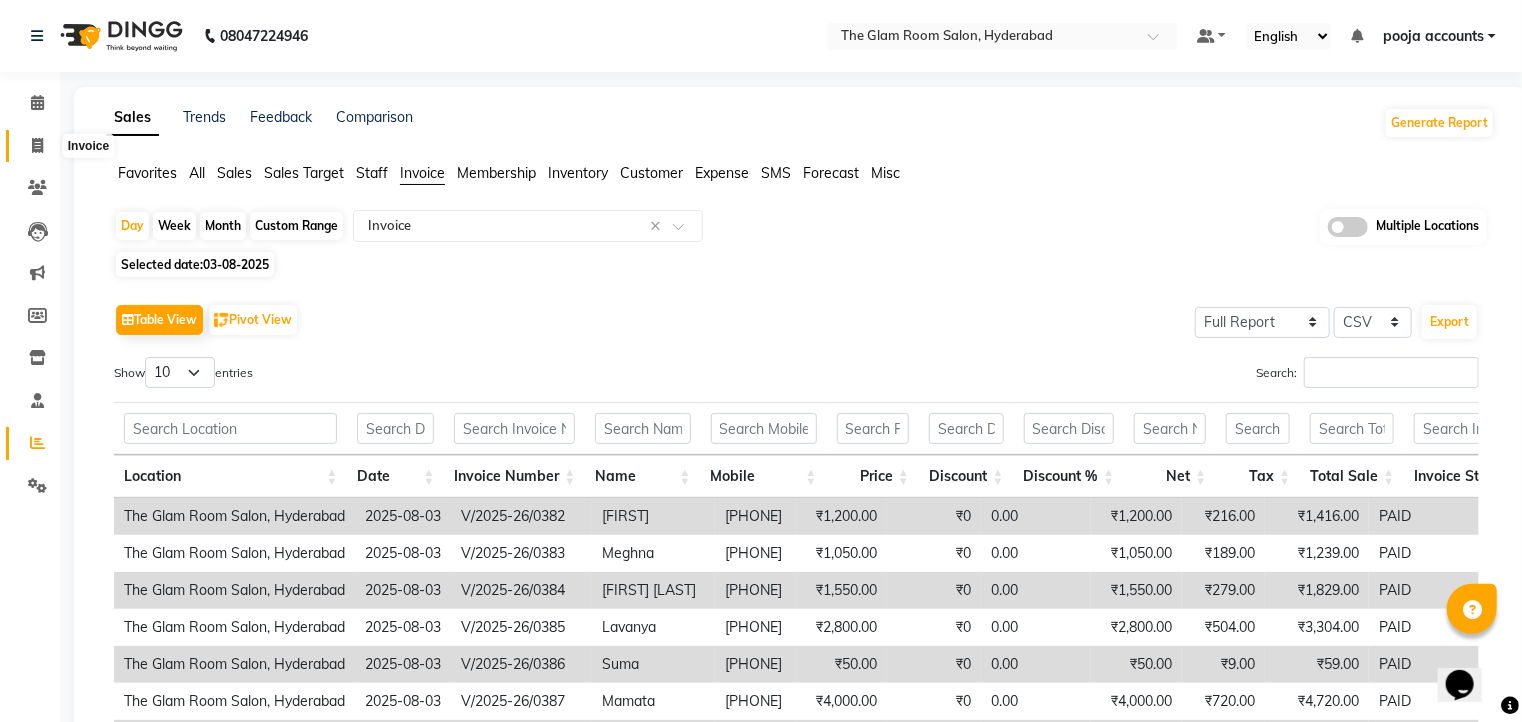 select on "service" 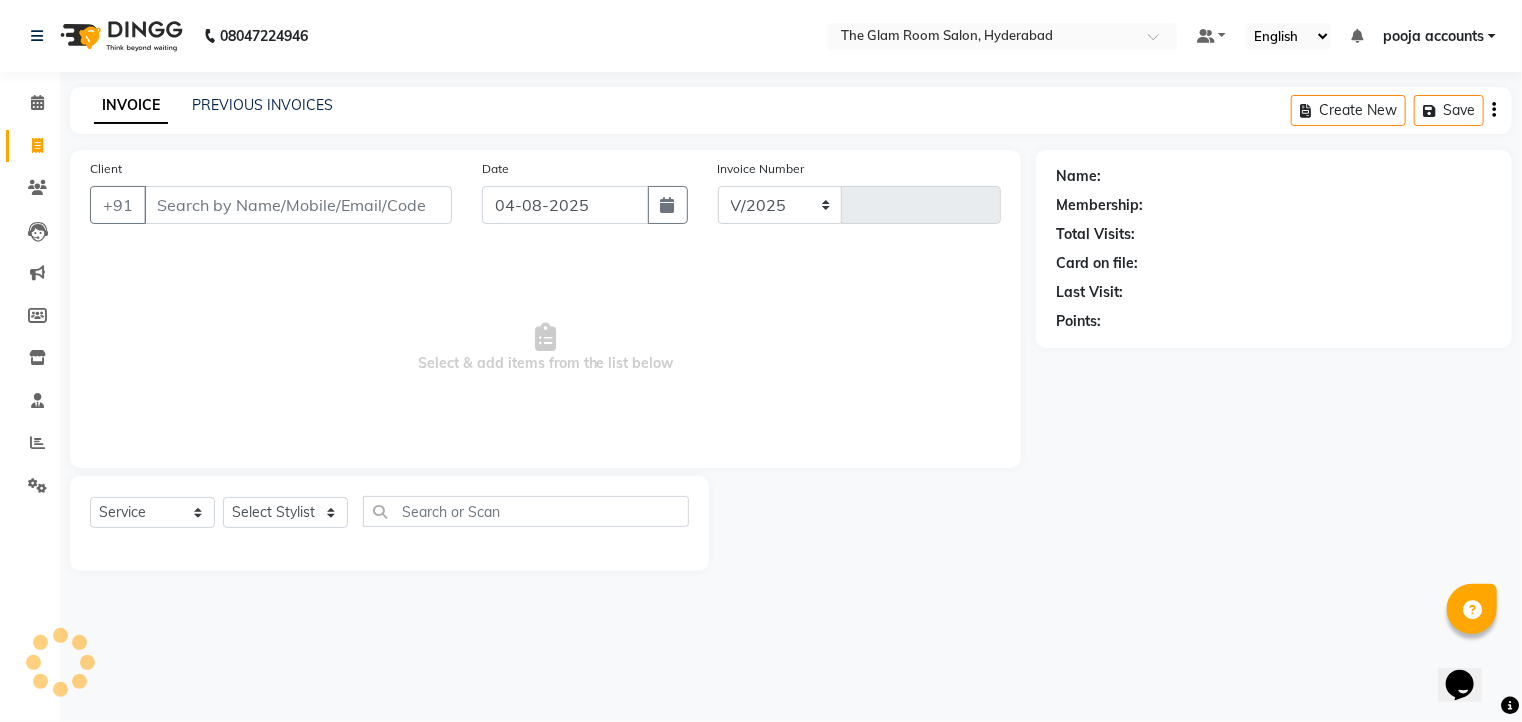 select on "7501" 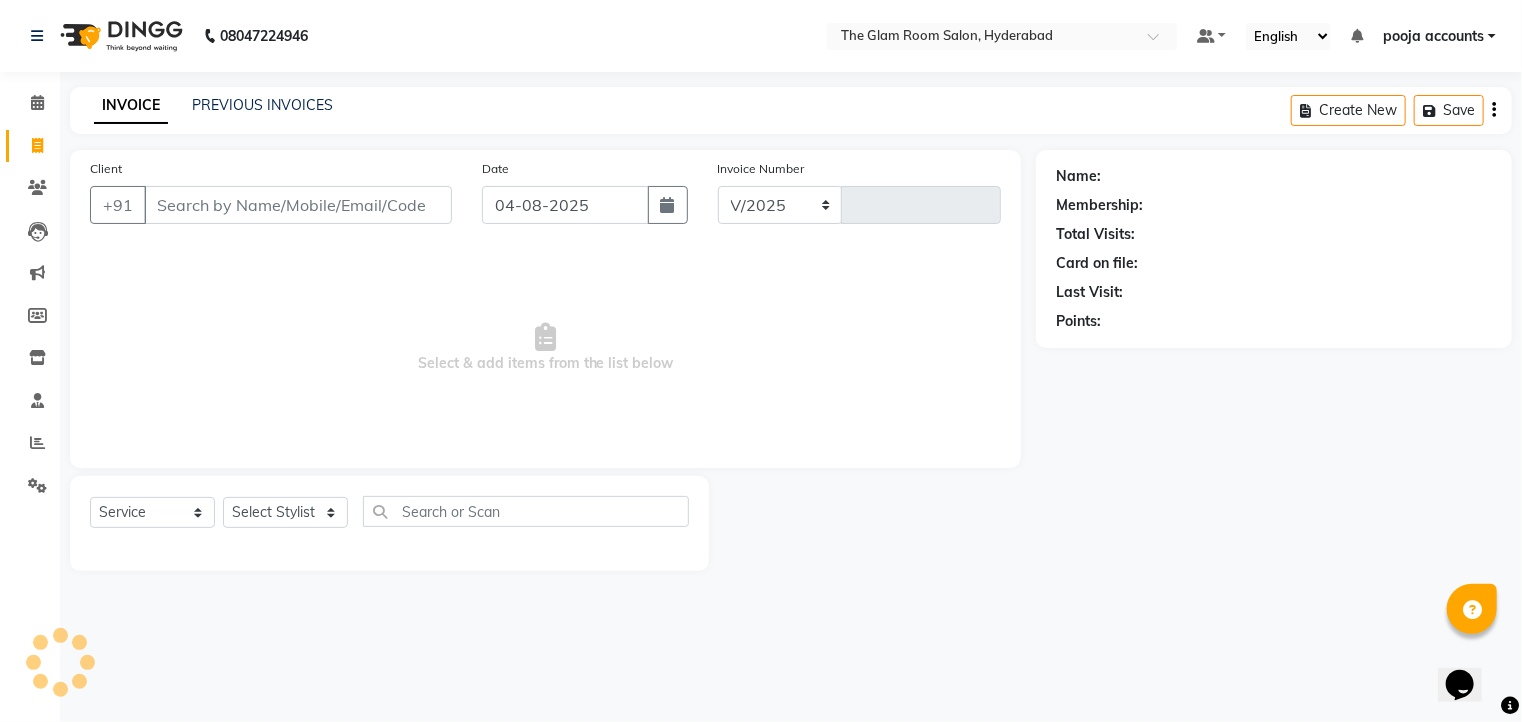 type on "0389" 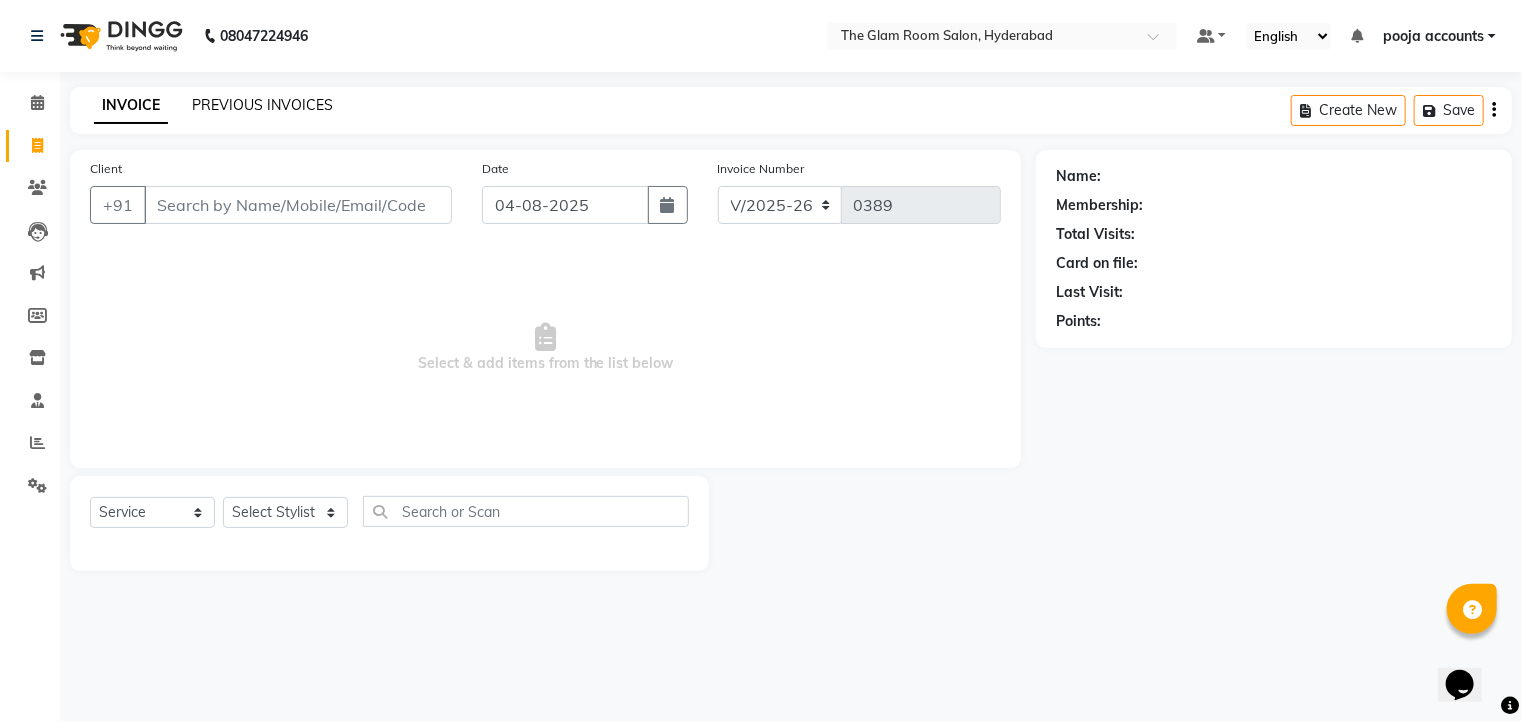 click on "PREVIOUS INVOICES" 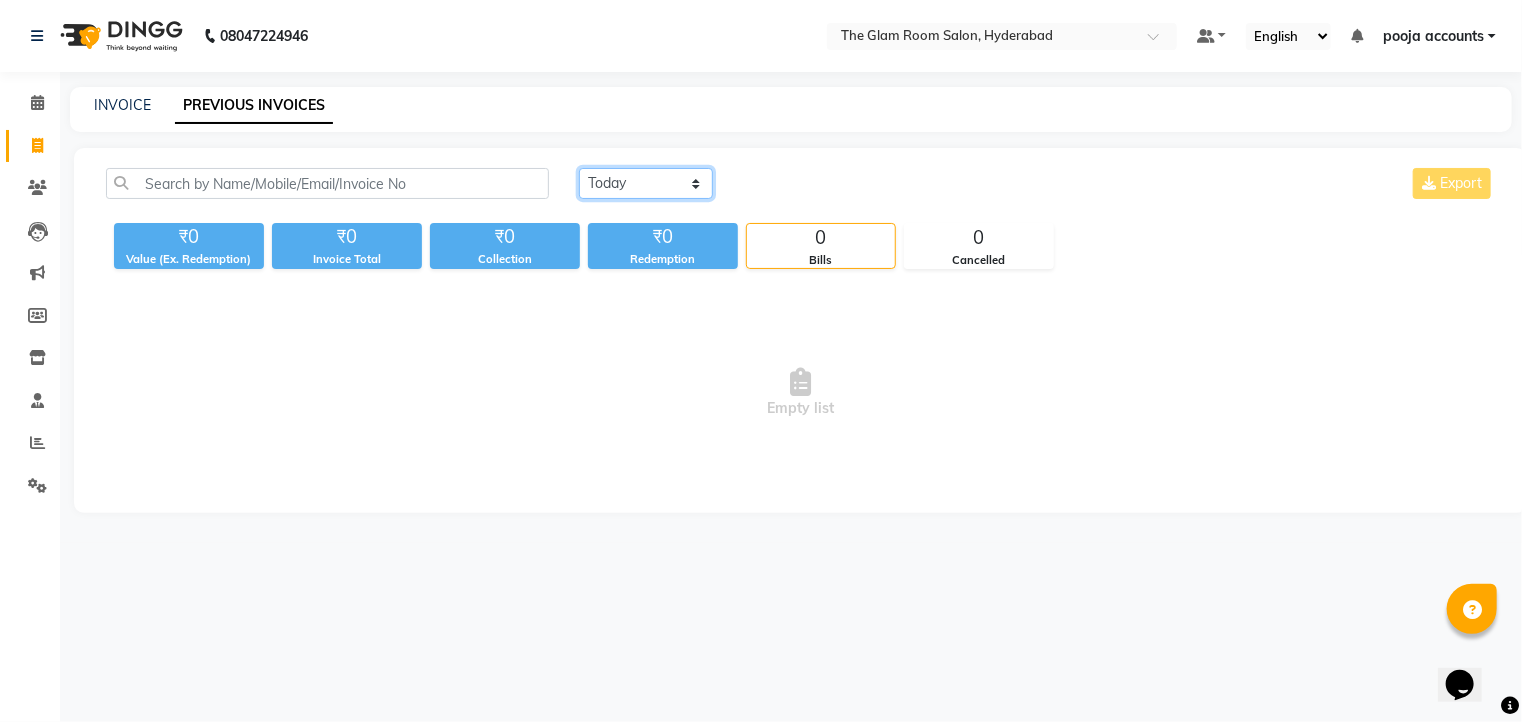 click on "Today Yesterday Custom Range" 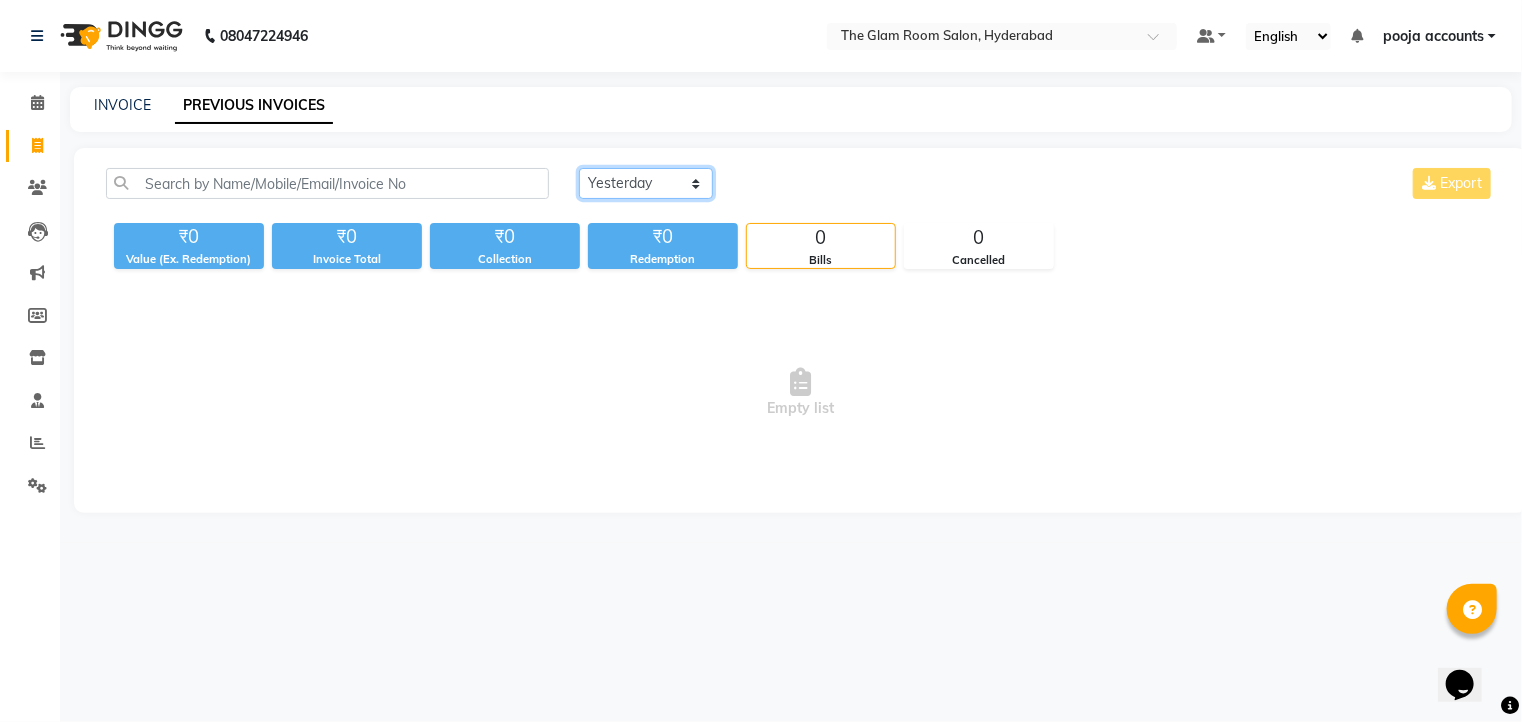 click on "Today Yesterday Custom Range" 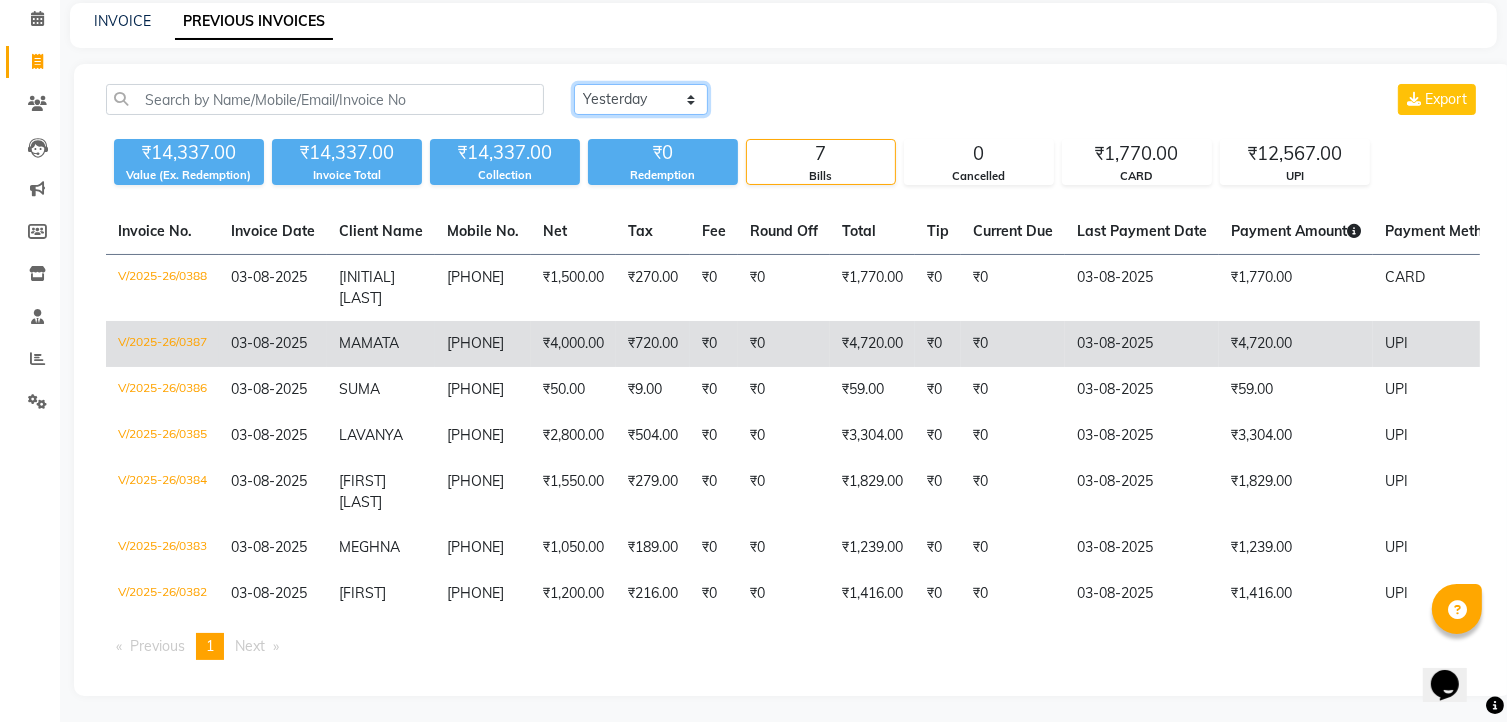 scroll, scrollTop: 0, scrollLeft: 0, axis: both 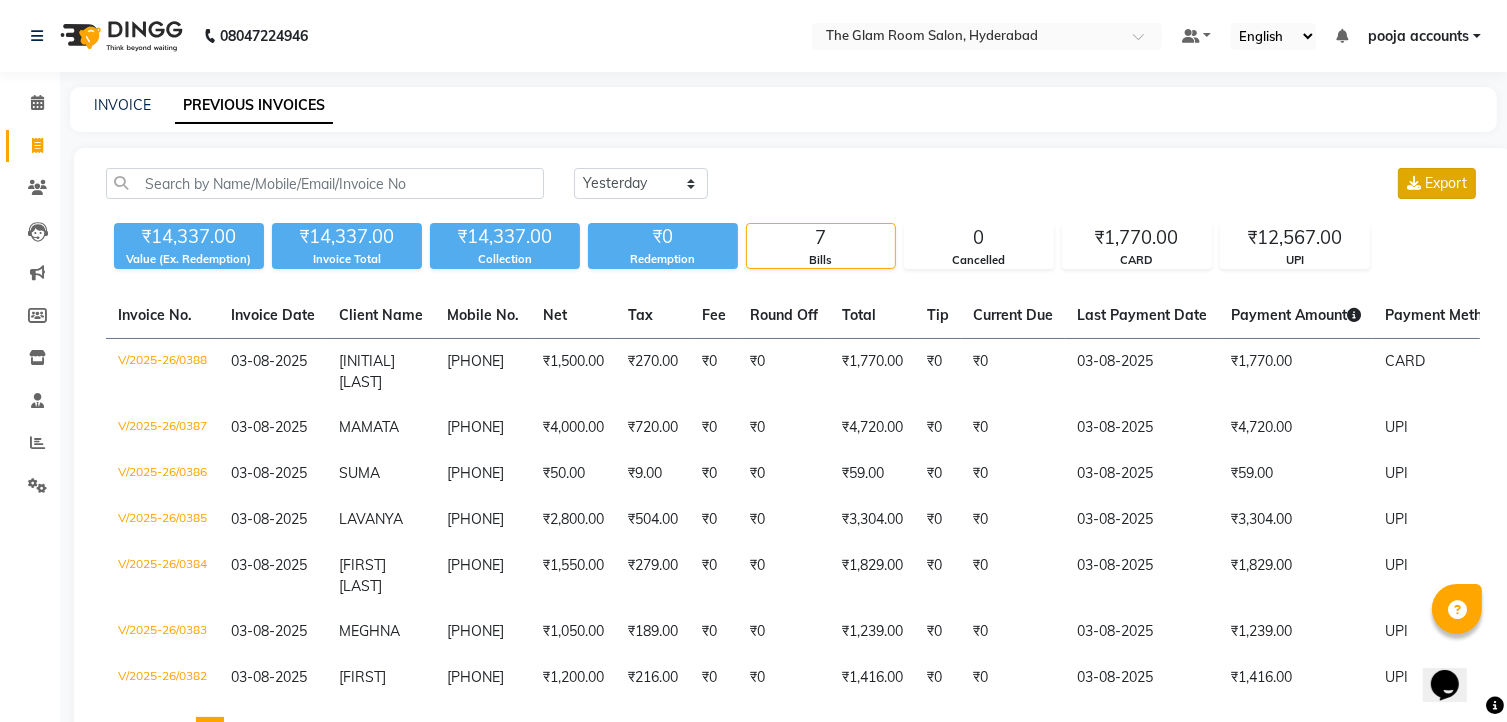 click at bounding box center [1414, 183] 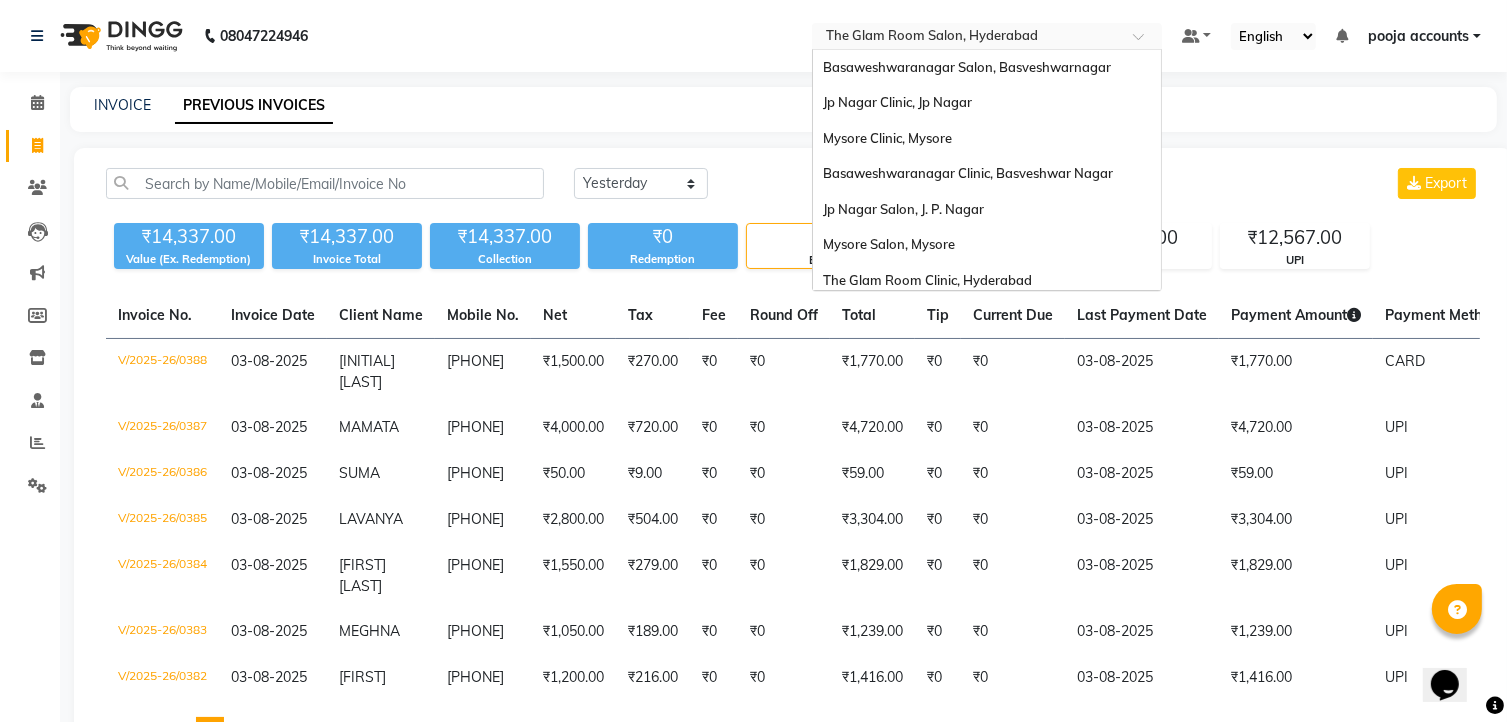 click at bounding box center [967, 38] 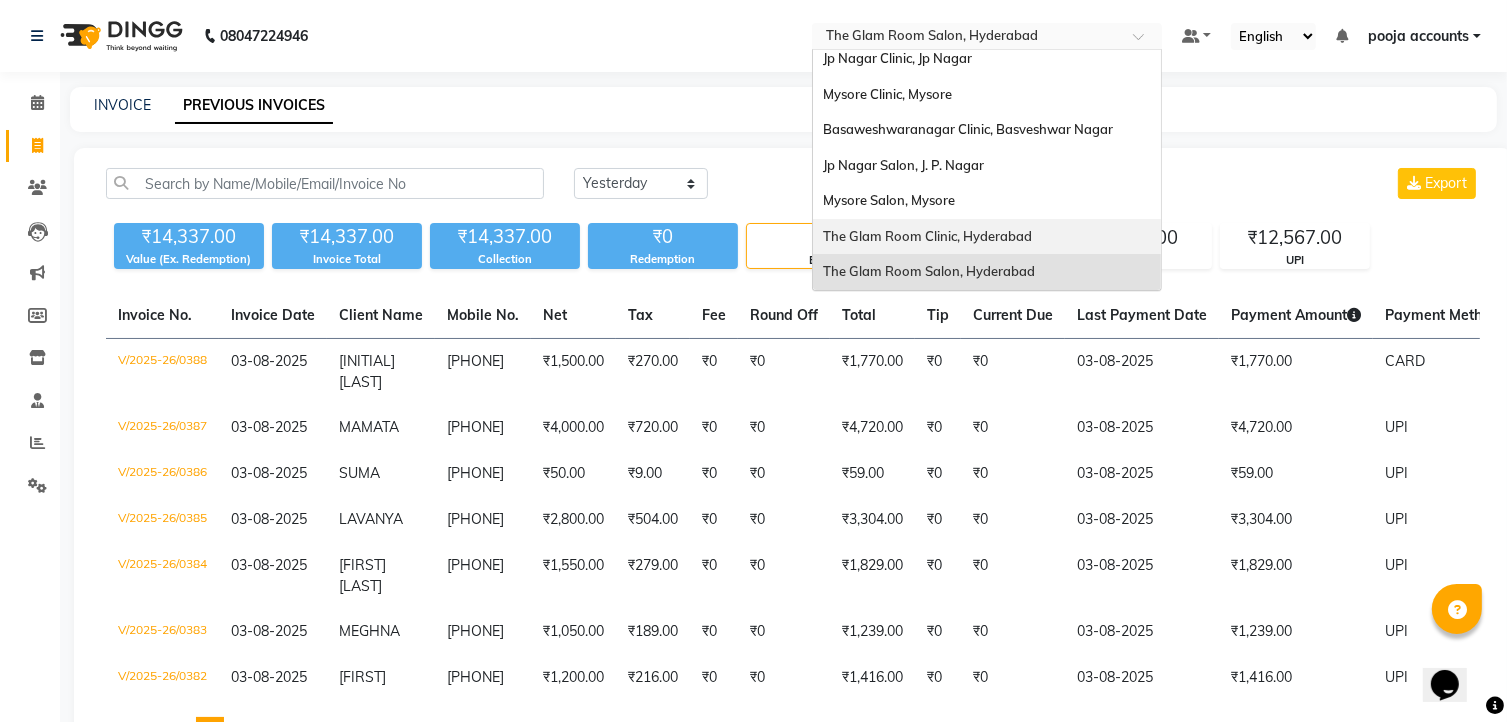 click on "The Glam Room Clinic, Hyderabad" at bounding box center (927, 236) 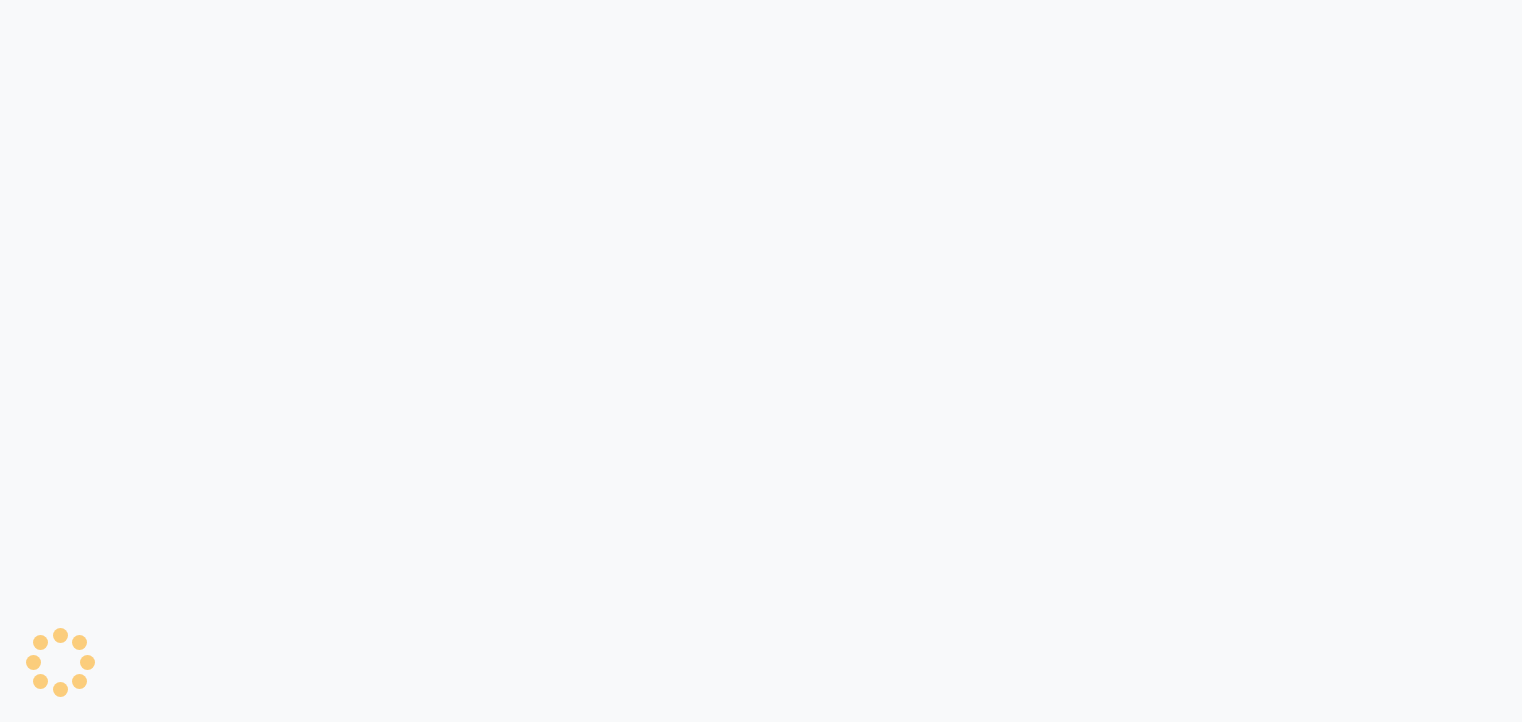 scroll, scrollTop: 0, scrollLeft: 0, axis: both 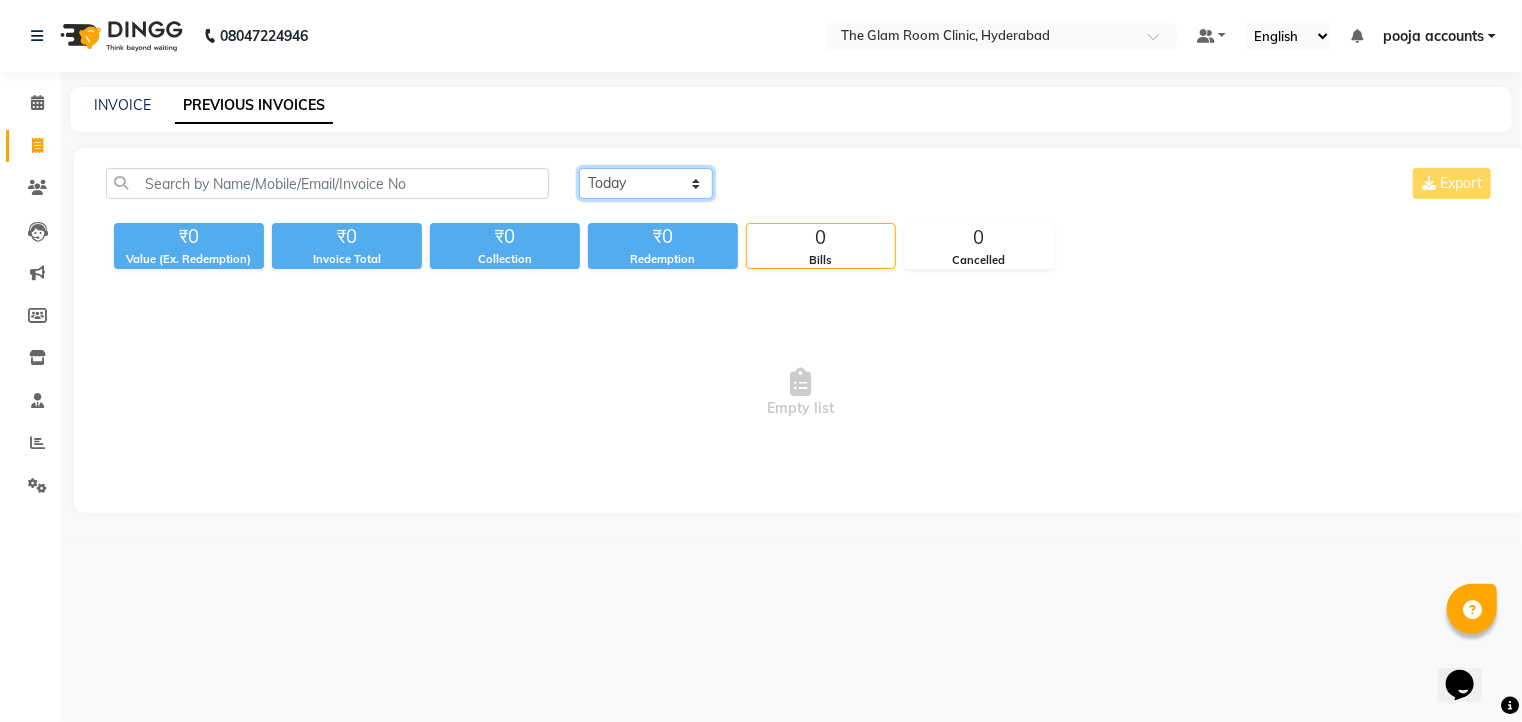 drag, startPoint x: 696, startPoint y: 188, endPoint x: 691, endPoint y: 197, distance: 10.29563 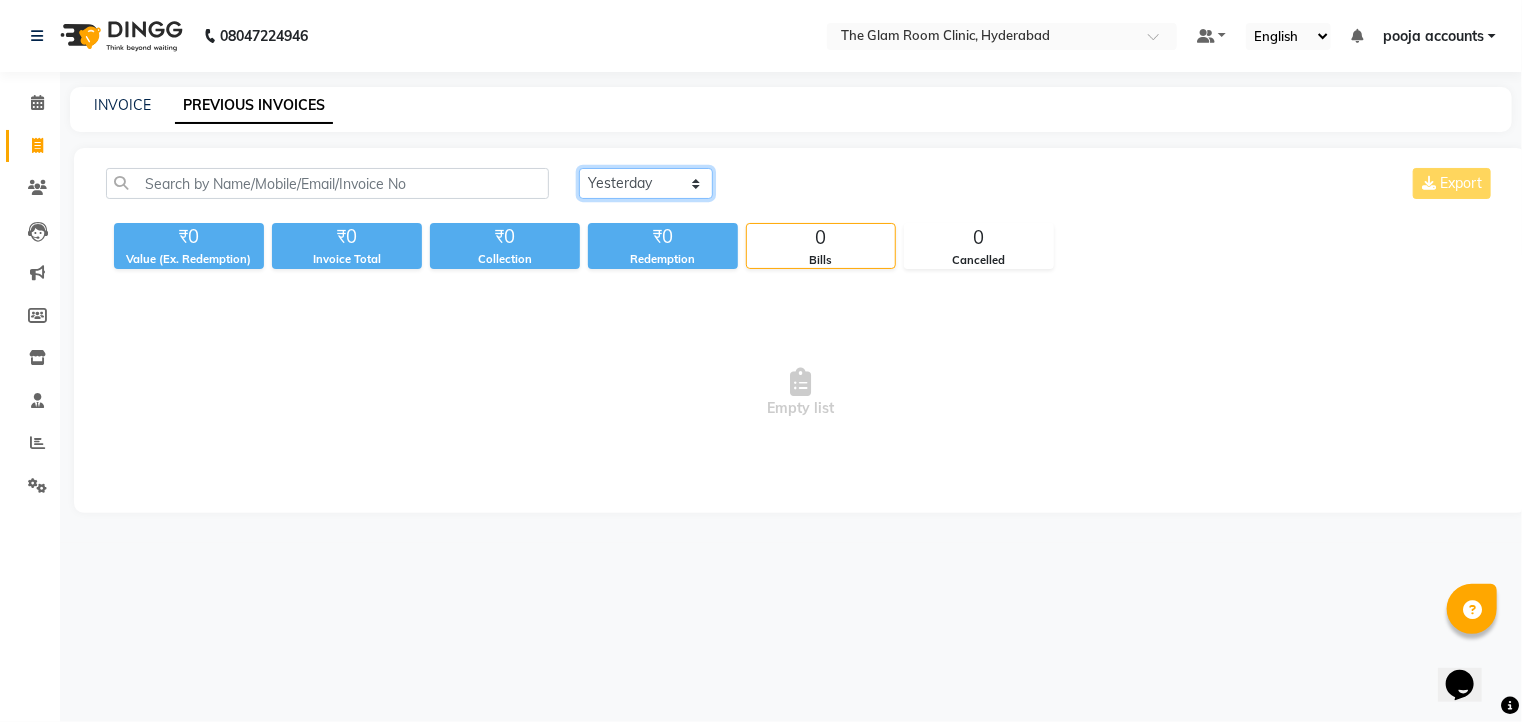 click on "Today Yesterday Custom Range" 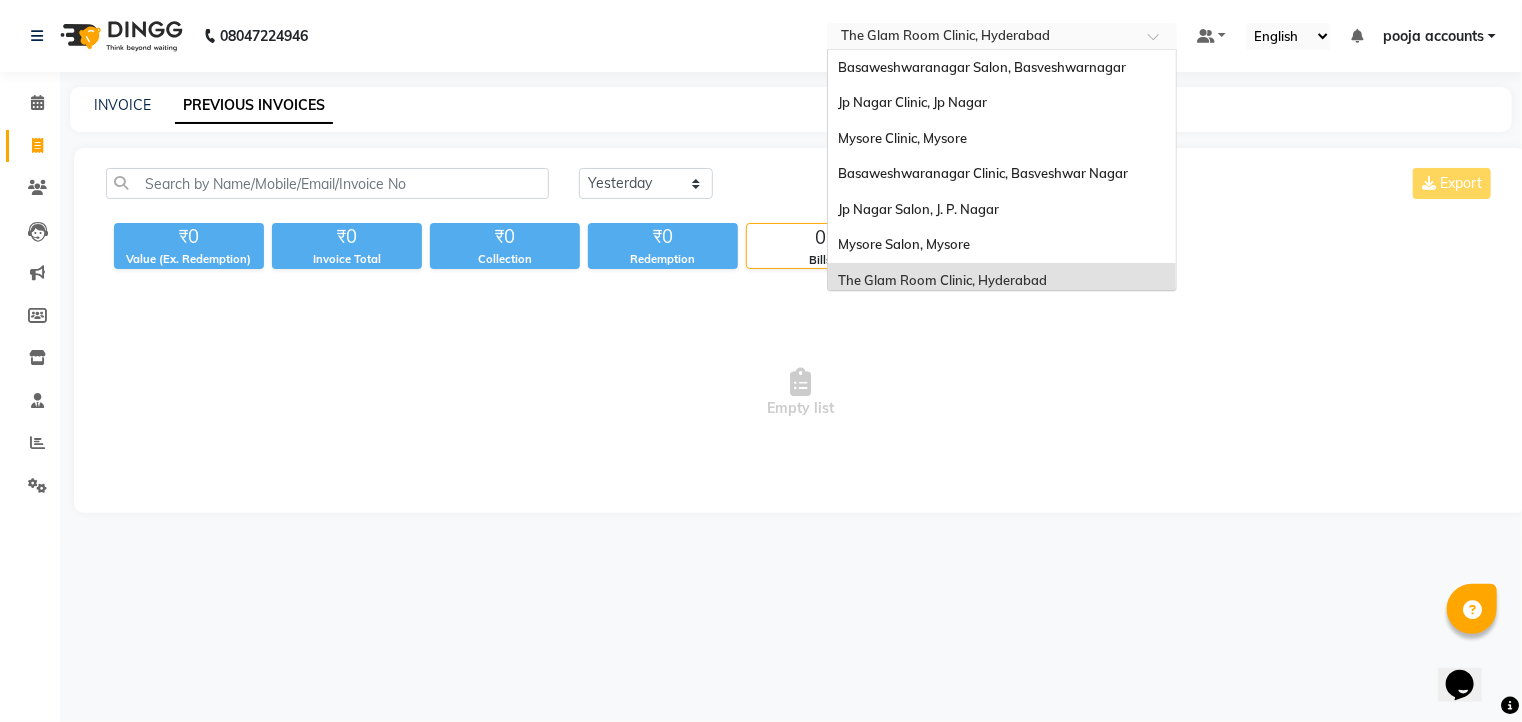 click at bounding box center (1002, 38) 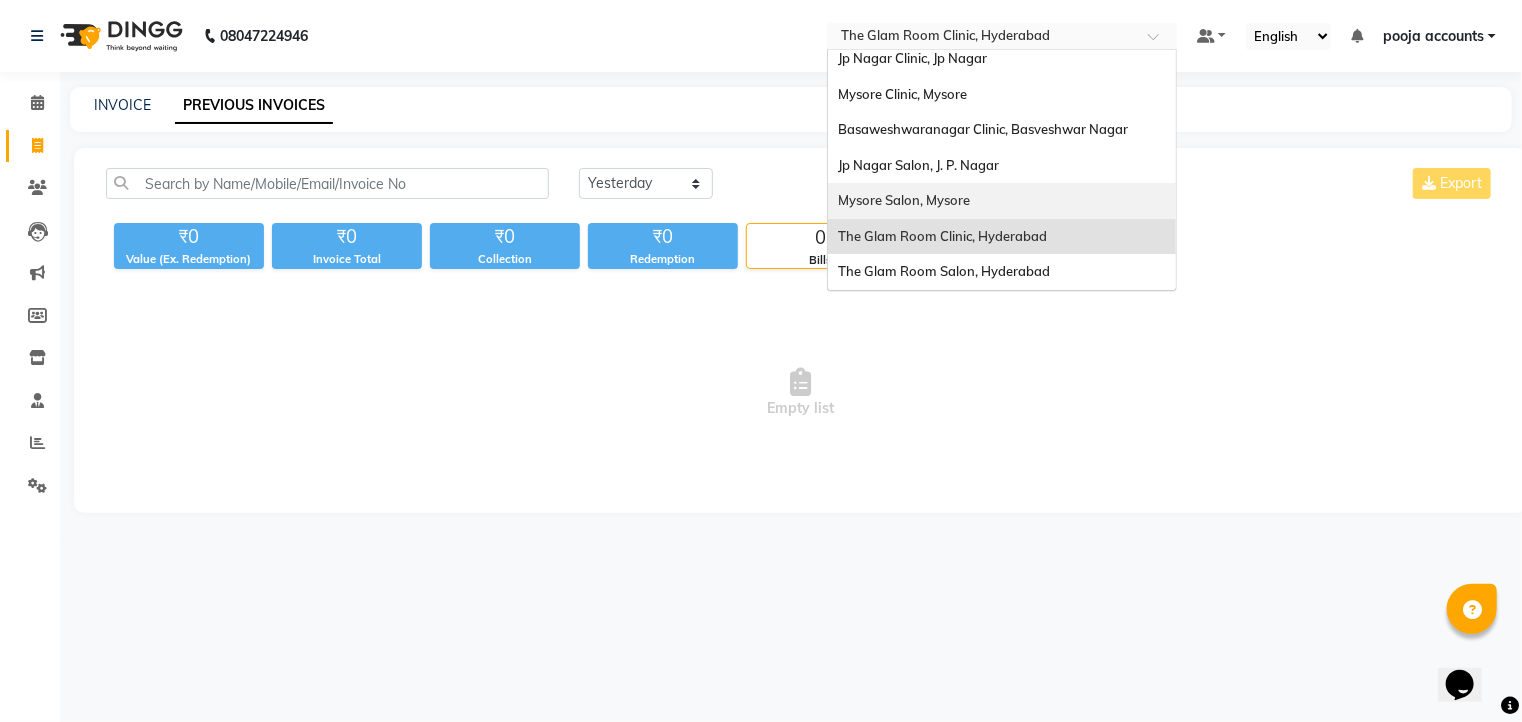 click on "Mysore Salon, Mysore" at bounding box center [904, 200] 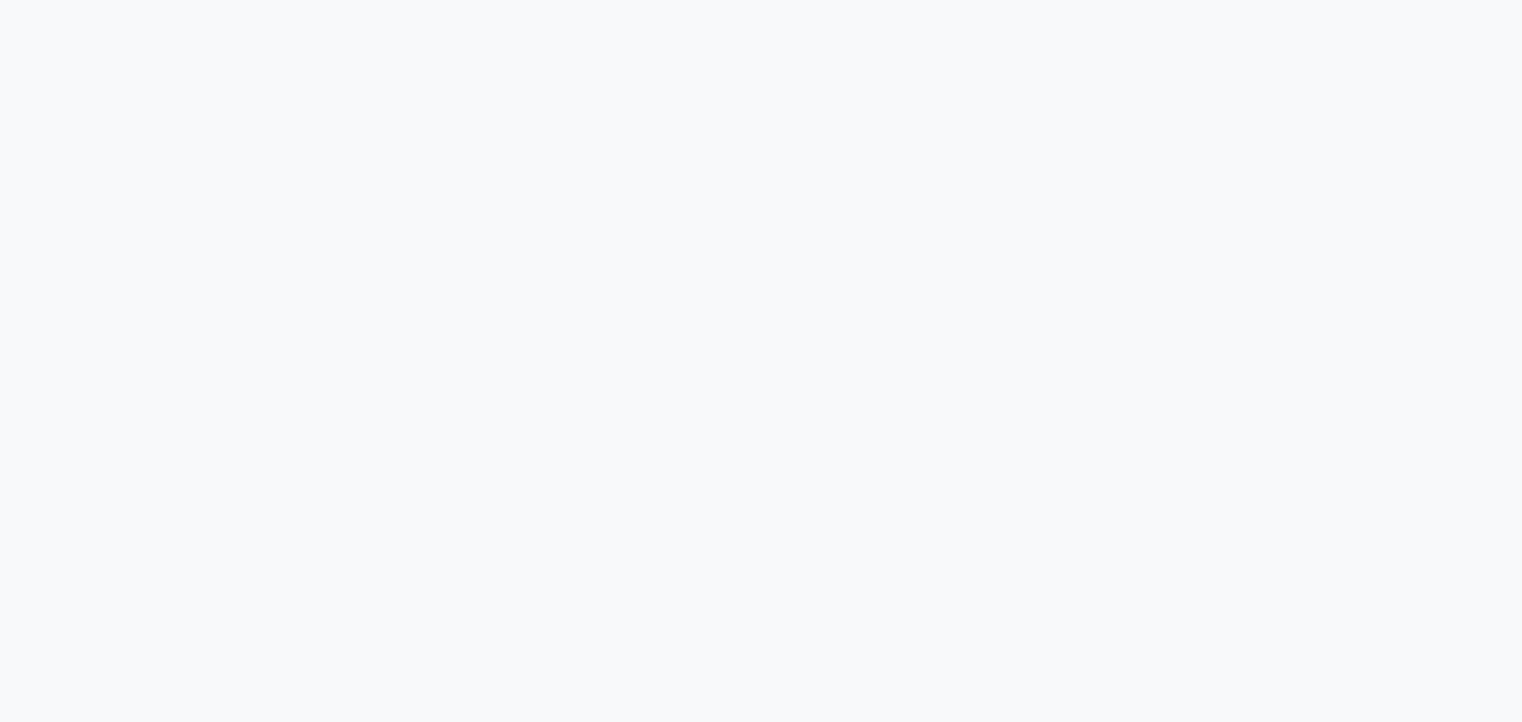 scroll, scrollTop: 0, scrollLeft: 0, axis: both 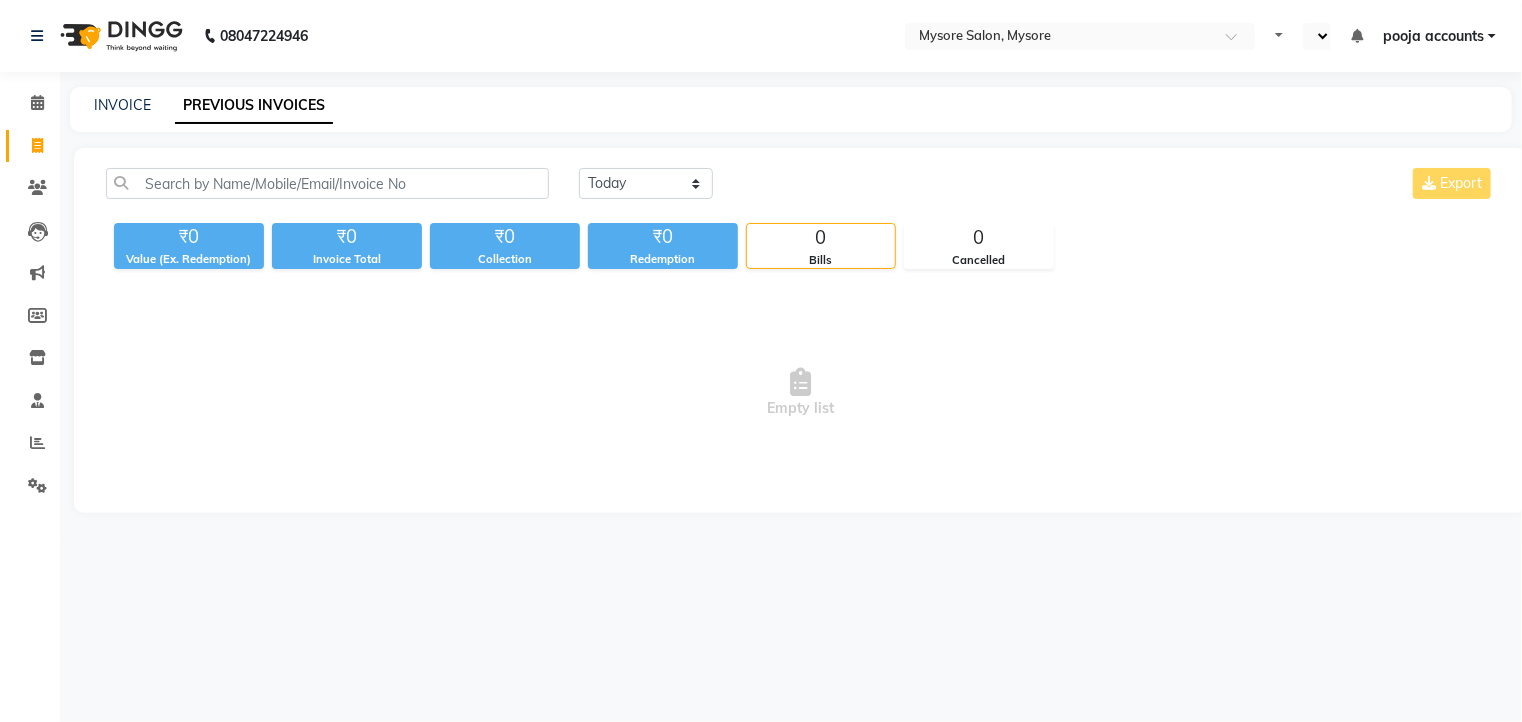 select on "en" 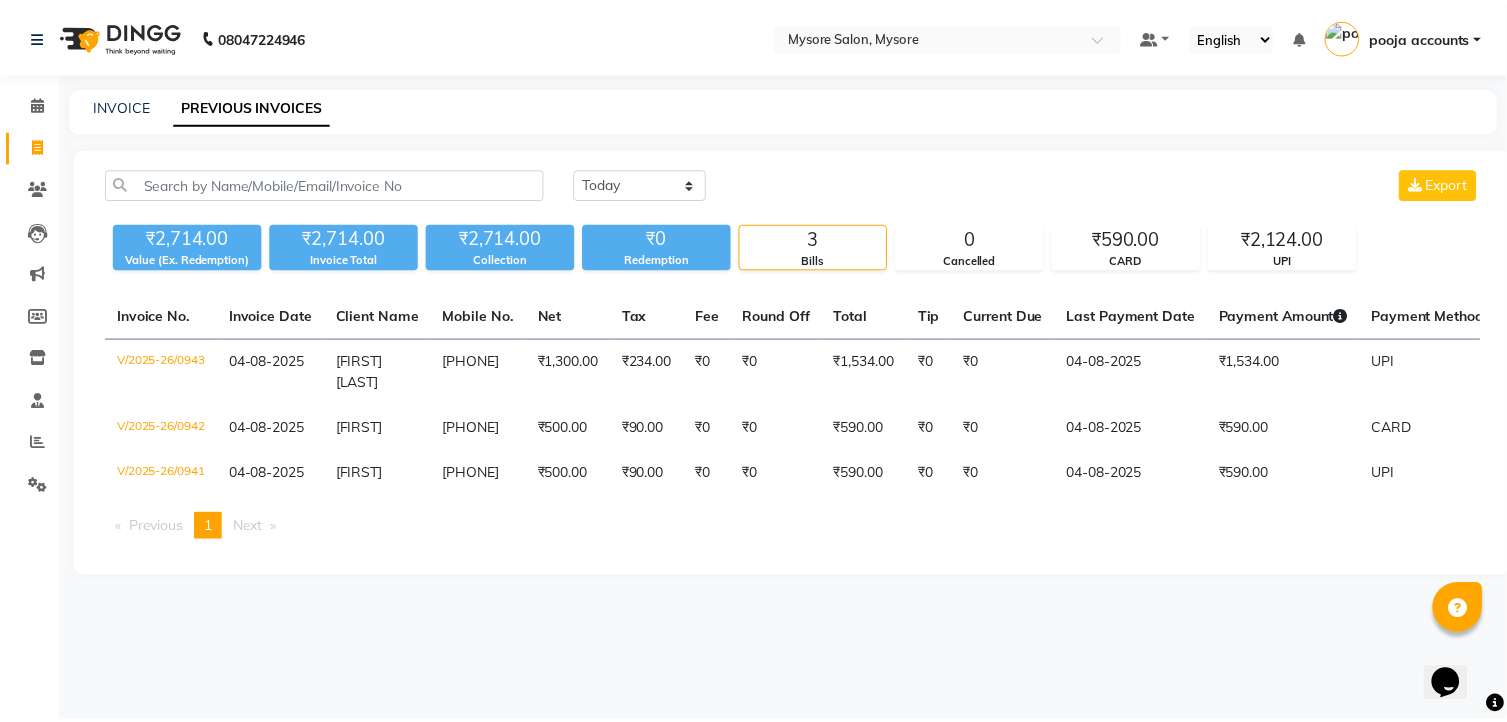 scroll, scrollTop: 0, scrollLeft: 0, axis: both 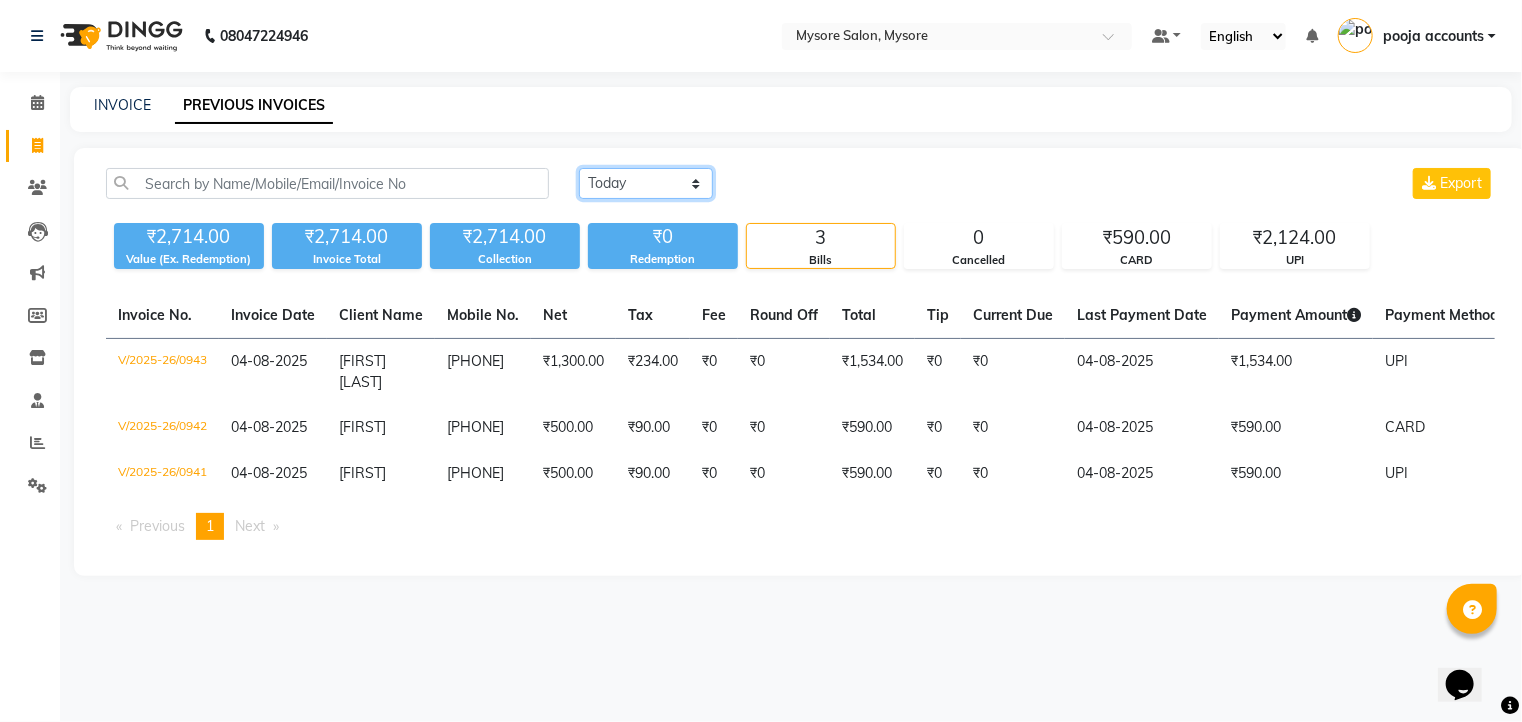 click on "Today Yesterday Custom Range" 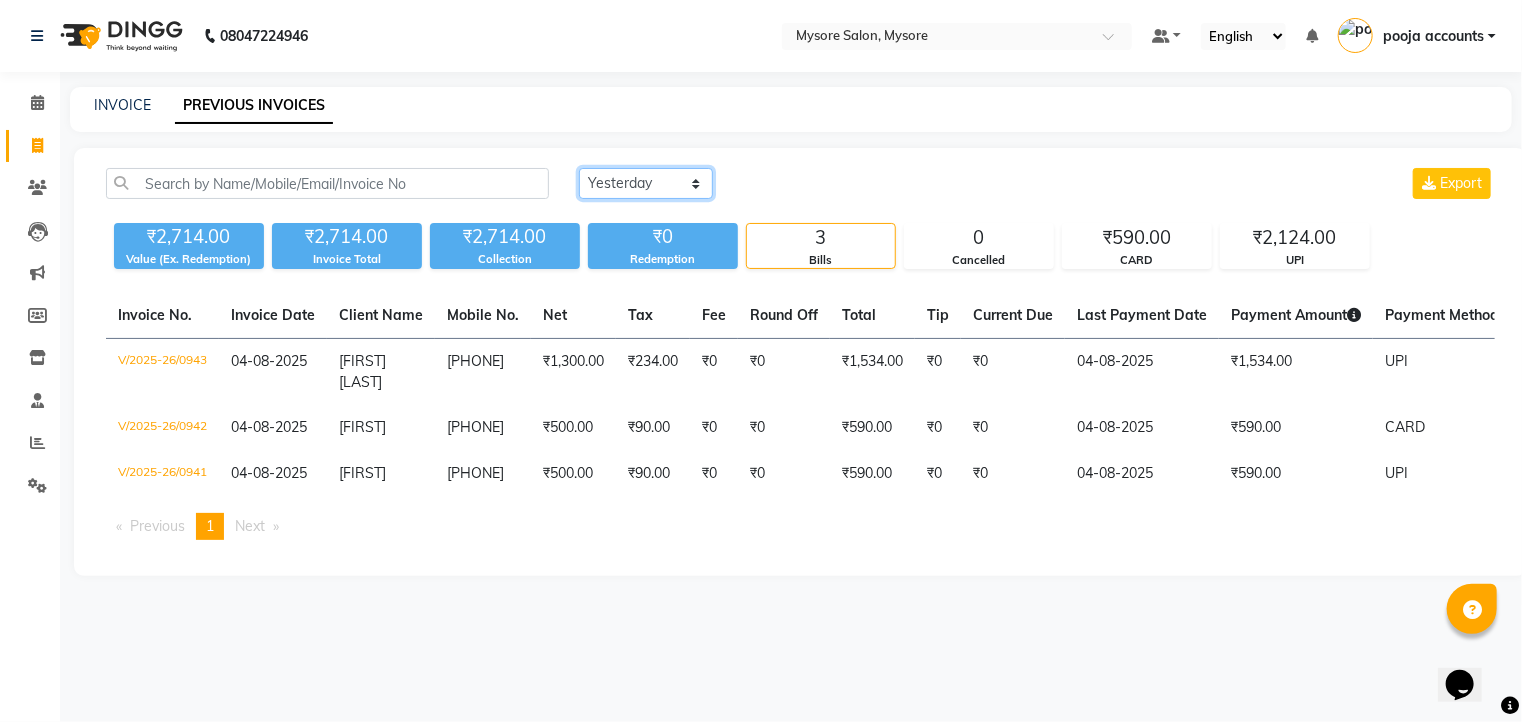 click on "Today Yesterday Custom Range" 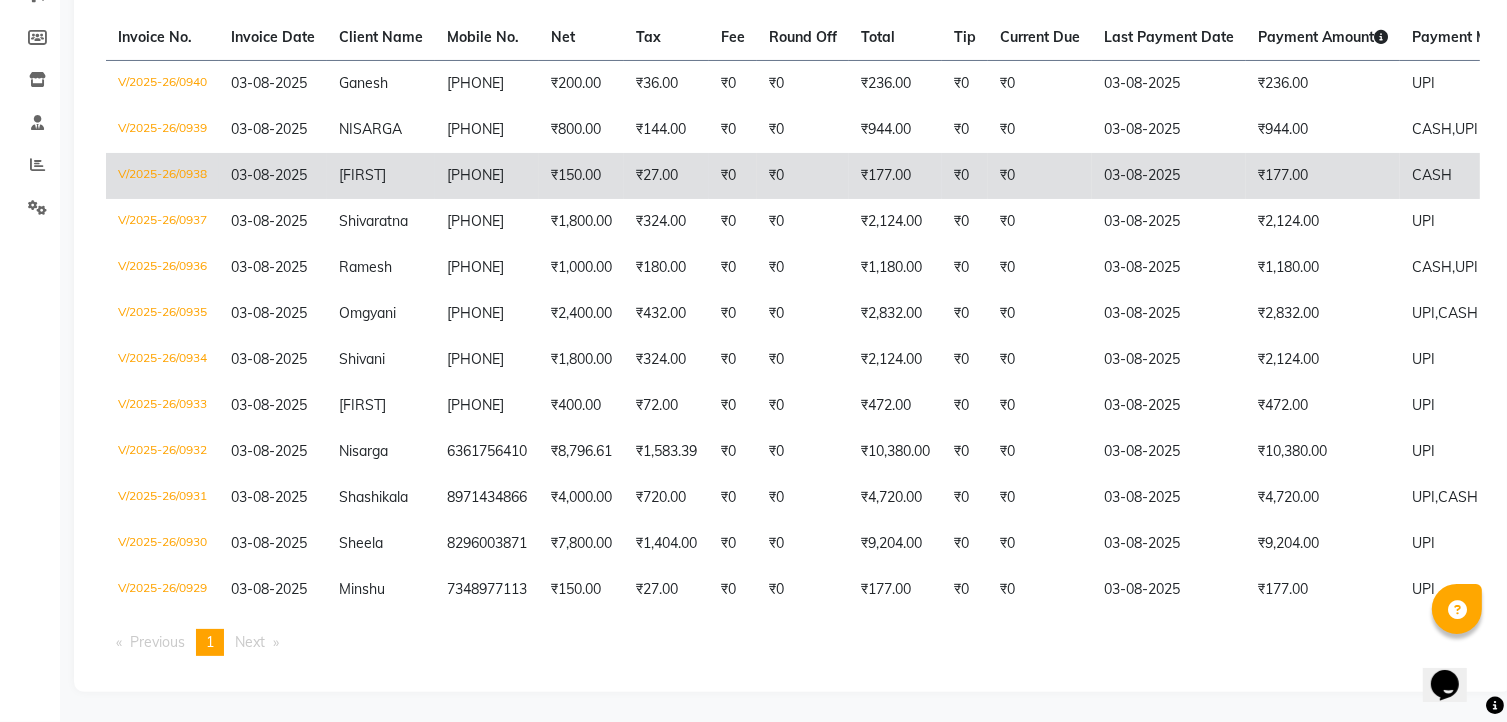 scroll, scrollTop: 0, scrollLeft: 0, axis: both 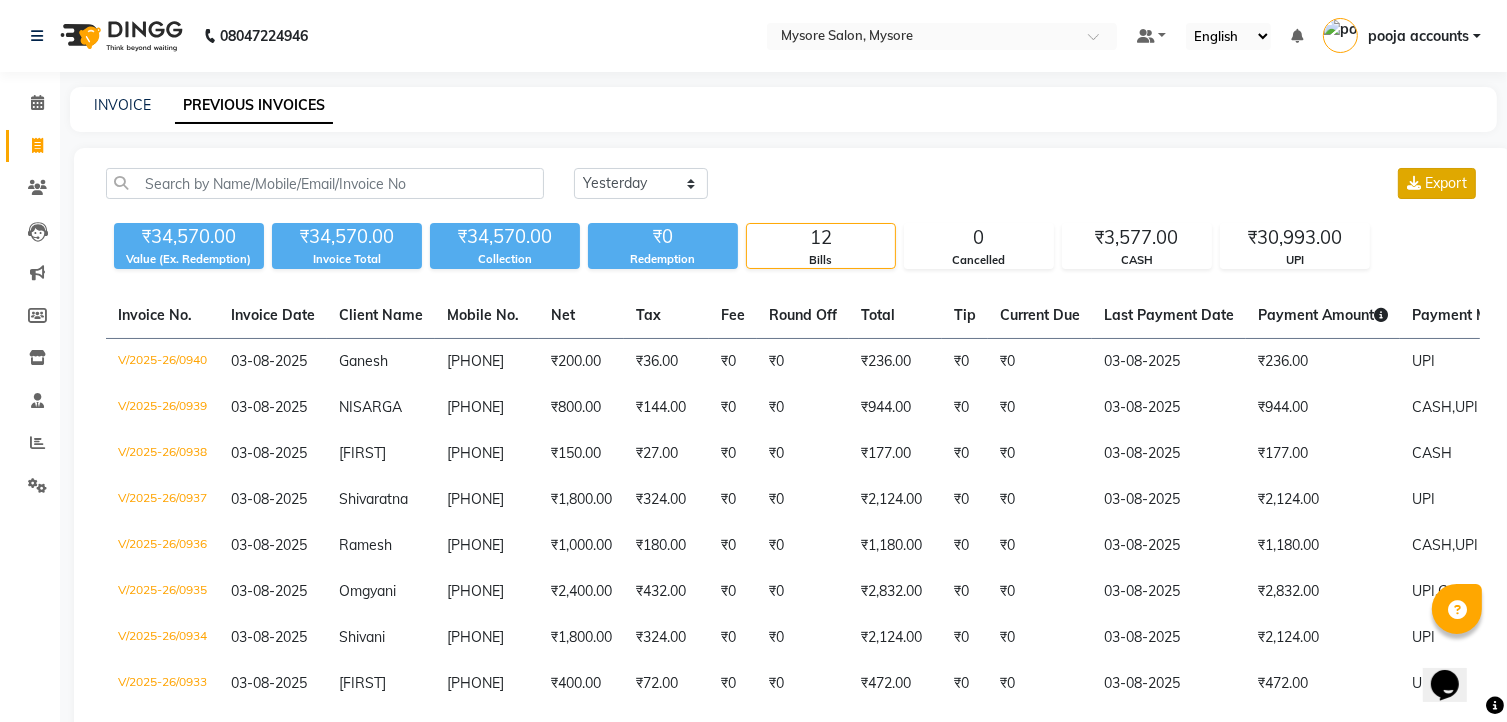 click on "Export" at bounding box center (1446, 183) 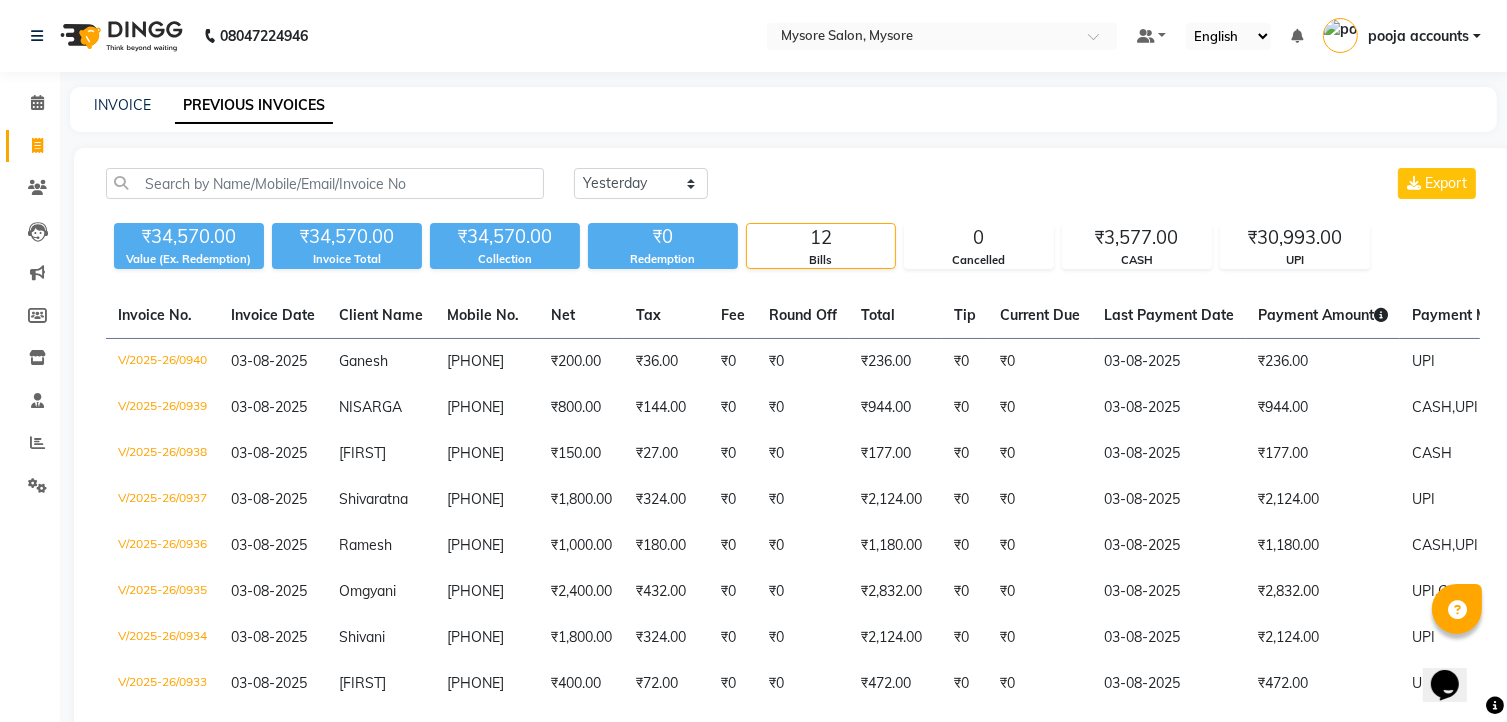 click on "Today Yesterday Custom Range Export ₹34,570.00 Value (Ex. Redemption) ₹34,570.00 Invoice Total  ₹34,570.00 Collection ₹0 Redemption 12 Bills 0 Cancelled ₹3,577.00 CASH ₹30,993.00 UPI  Invoice No.   Invoice Date   Client Name   Mobile No.   Net   Tax   Fee   Round Off   Total   Tip   Current Due   Last Payment Date   Payment Amount   Payment Methods   Cancel Reason   Status   V/2025-26/0940  03-08-2025 [FIRST]   [PHONE] ₹200.00 ₹36.00  ₹0  ₹0 ₹236.00 ₹0 ₹0 03-08-2025 ₹236.00  UPI - PAID  V/2025-26/0939  03-08-2025 [FIRST]   [PHONE] ₹800.00 ₹144.00  ₹0  ₹0 ₹944.00 ₹0 ₹0 03-08-2025 ₹944.00  CASH,  UPI - PAID  V/2025-26/0938  03-08-2025 [FIRST]   [PHONE] ₹150.00 ₹27.00  ₹0  ₹0 ₹177.00 ₹0 ₹0 03-08-2025 ₹177.00  CASH - PAID  V/2025-26/0937  03-08-2025 [FIRST]   [PHONE] ₹1,800.00 ₹324.00  ₹0  ₹0 ₹2,124.00 ₹0 ₹0 03-08-2025 ₹2,124.00  UPI - PAID  V/2025-26/0936  03-08-2025 [FIRST]   [PHONE] ₹1,000.00 ₹180.00  ₹0  ₹0" 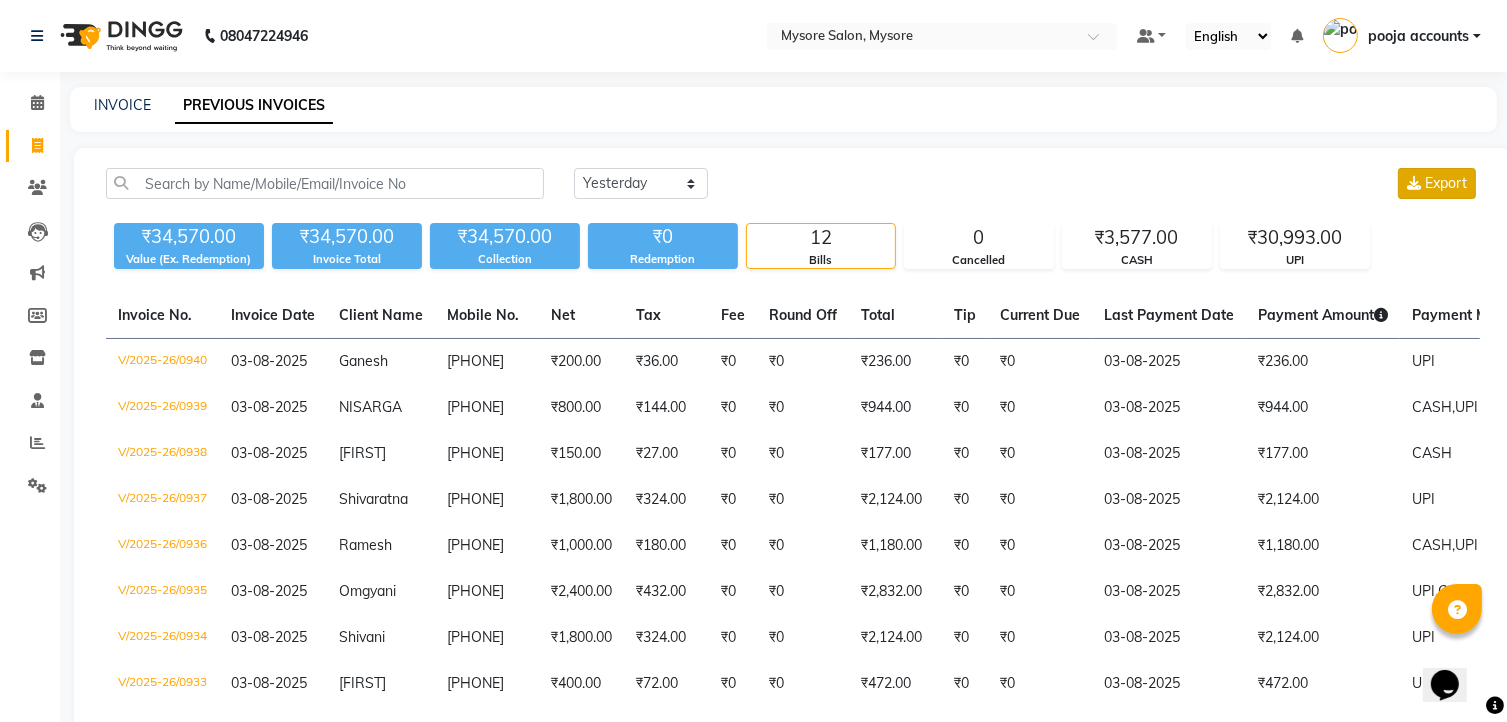 click on "Export" at bounding box center [1446, 183] 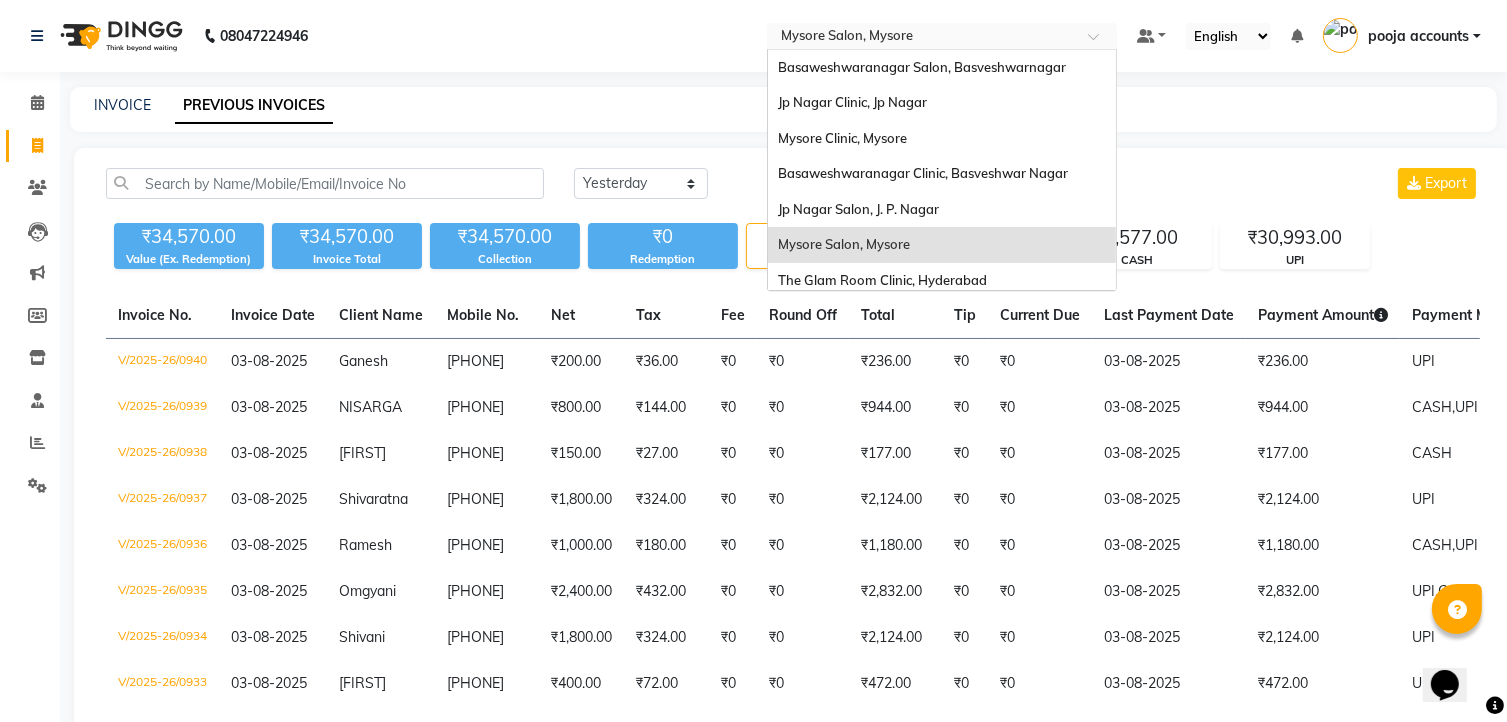 click at bounding box center [1100, 42] 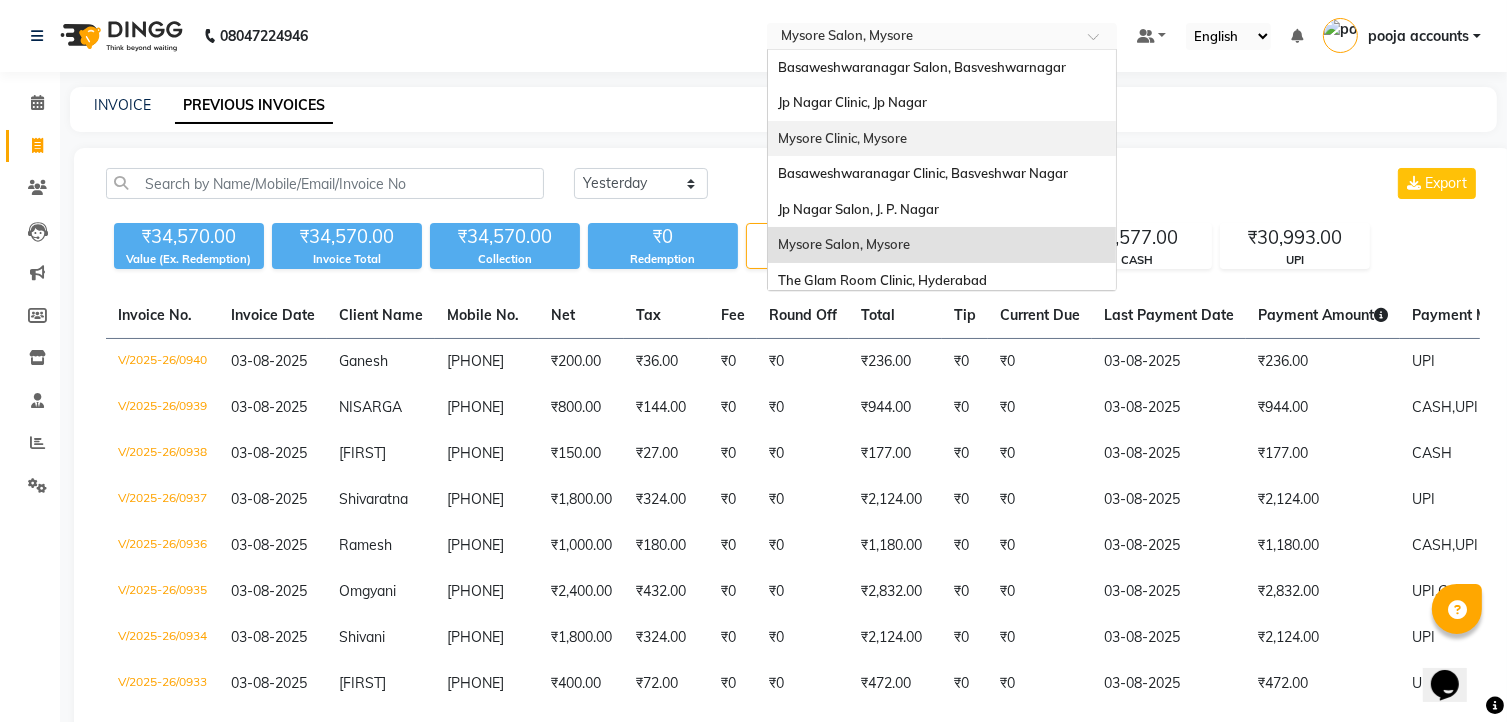 click on "Mysore Clinic, Mysore" at bounding box center (842, 138) 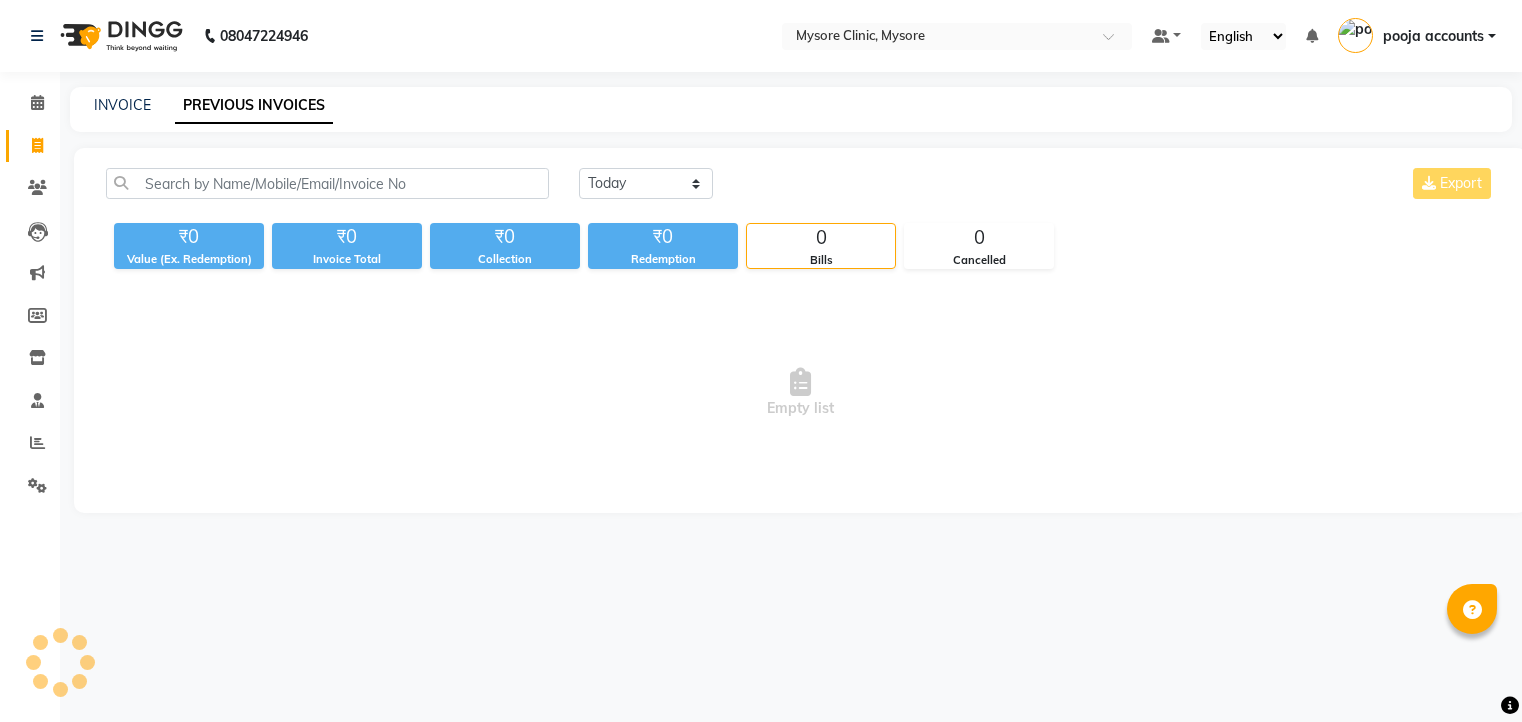 scroll, scrollTop: 0, scrollLeft: 0, axis: both 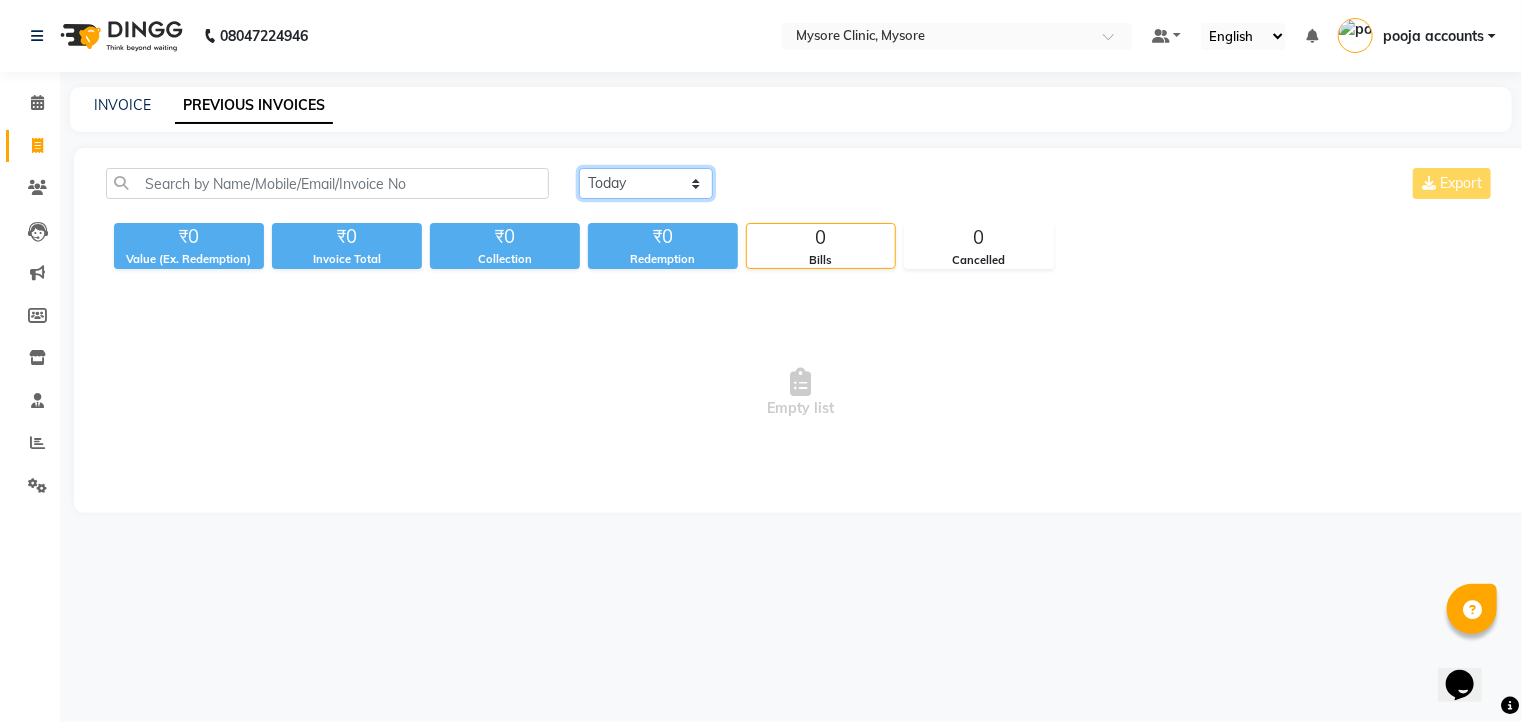 click on "Today Yesterday Custom Range" 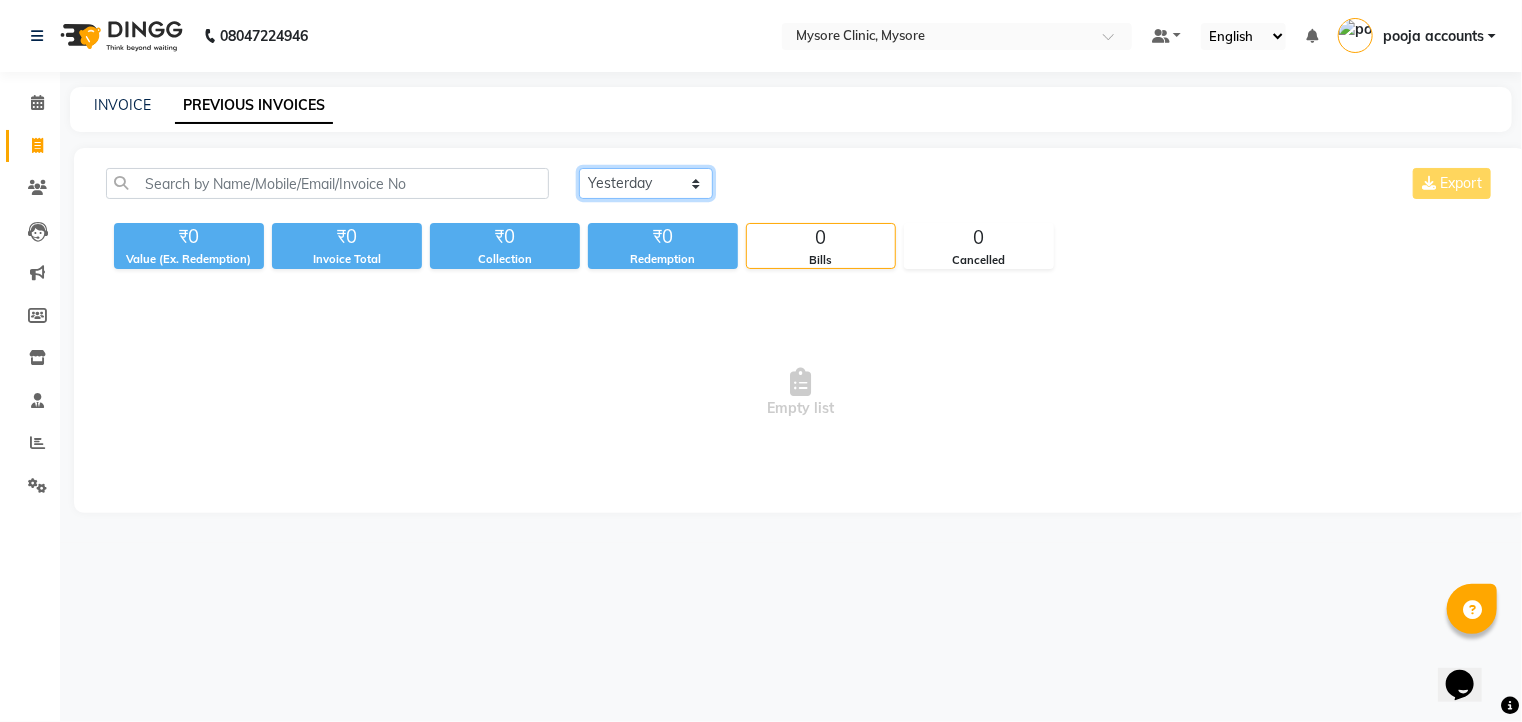 click on "Today Yesterday Custom Range" 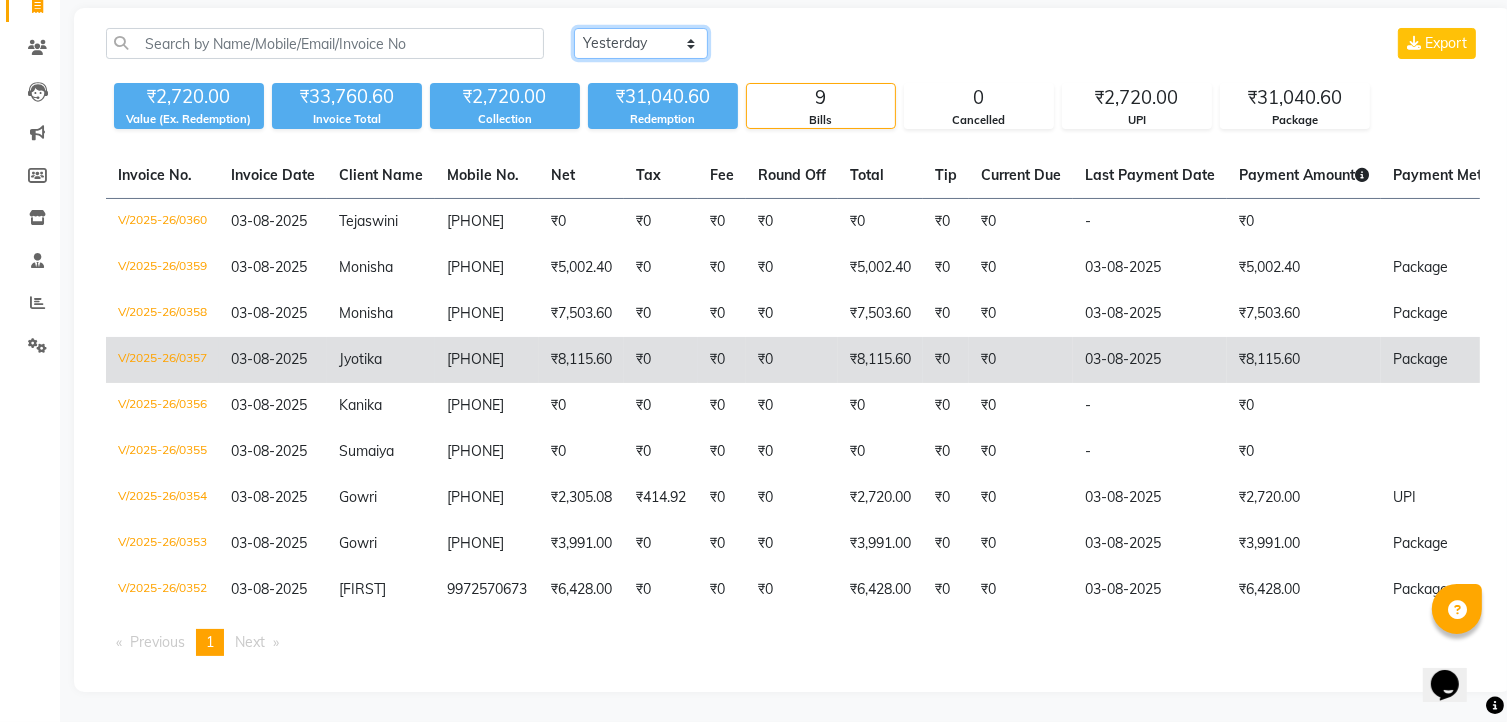 scroll, scrollTop: 0, scrollLeft: 0, axis: both 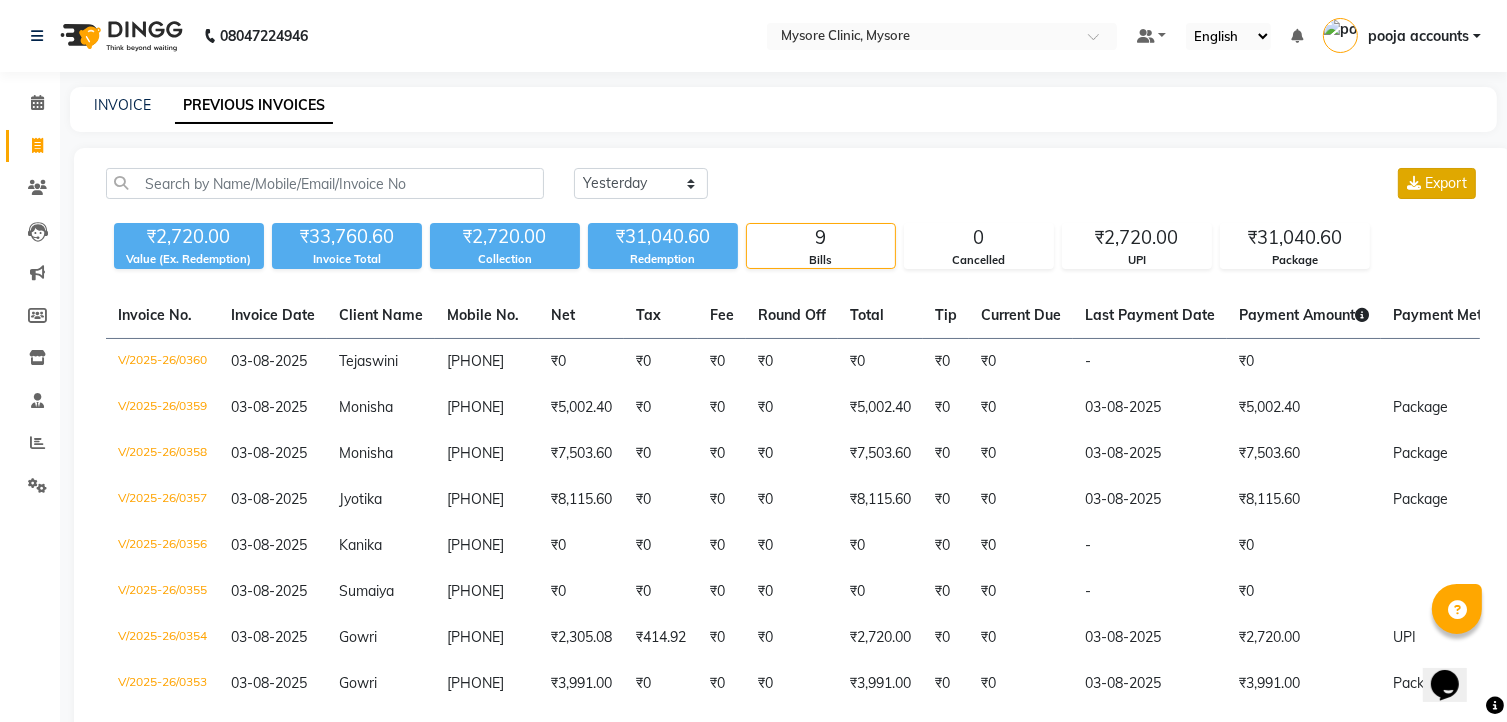 click on "Export" at bounding box center (1446, 183) 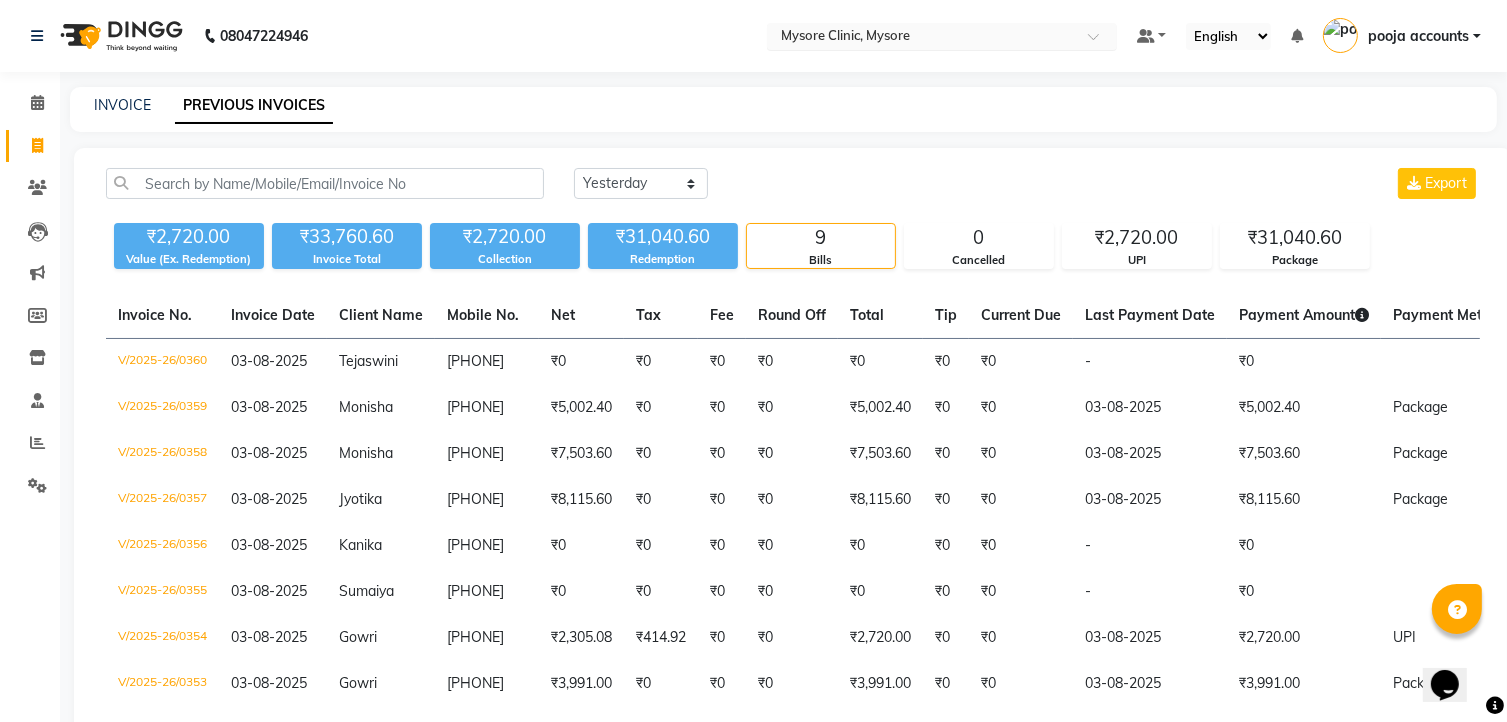 click at bounding box center (922, 38) 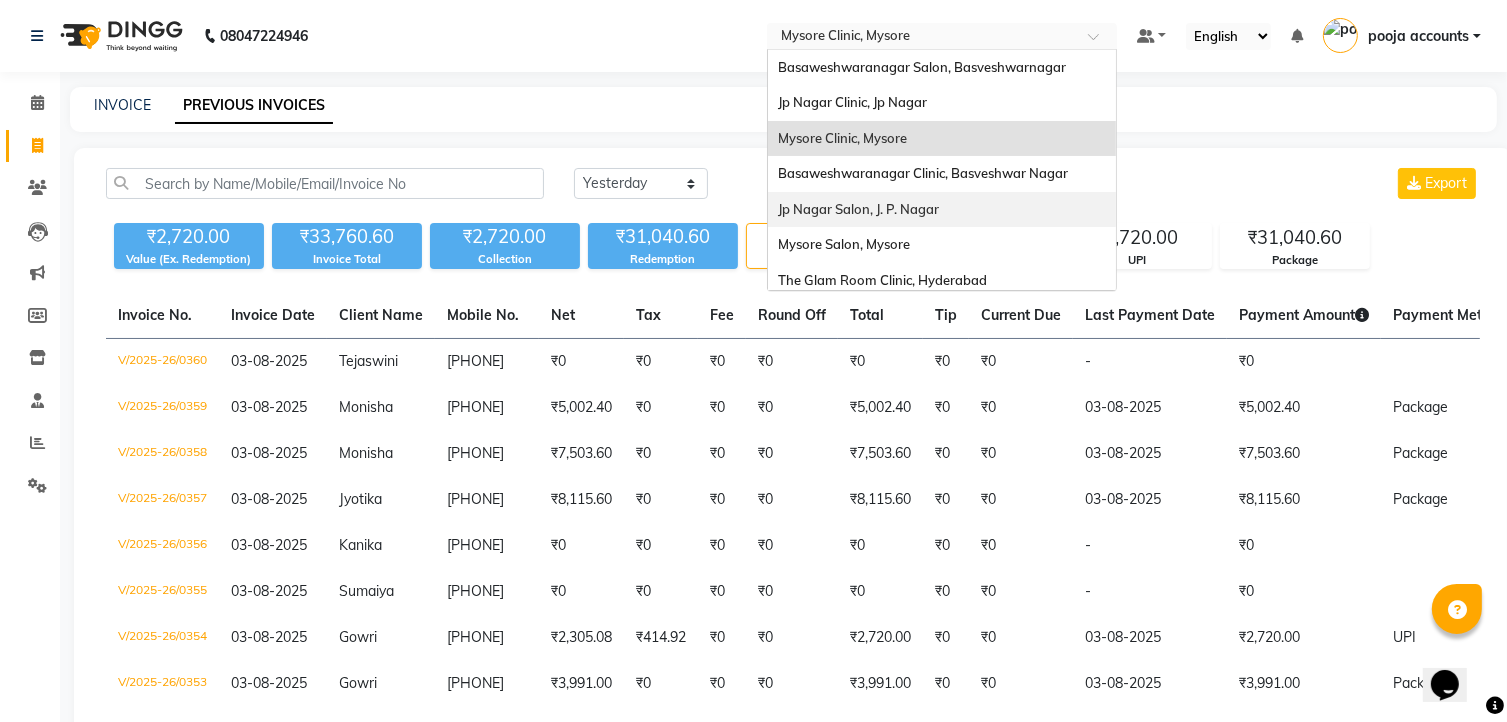 click on "Jp Nagar Salon, J. P. Nagar" at bounding box center [858, 209] 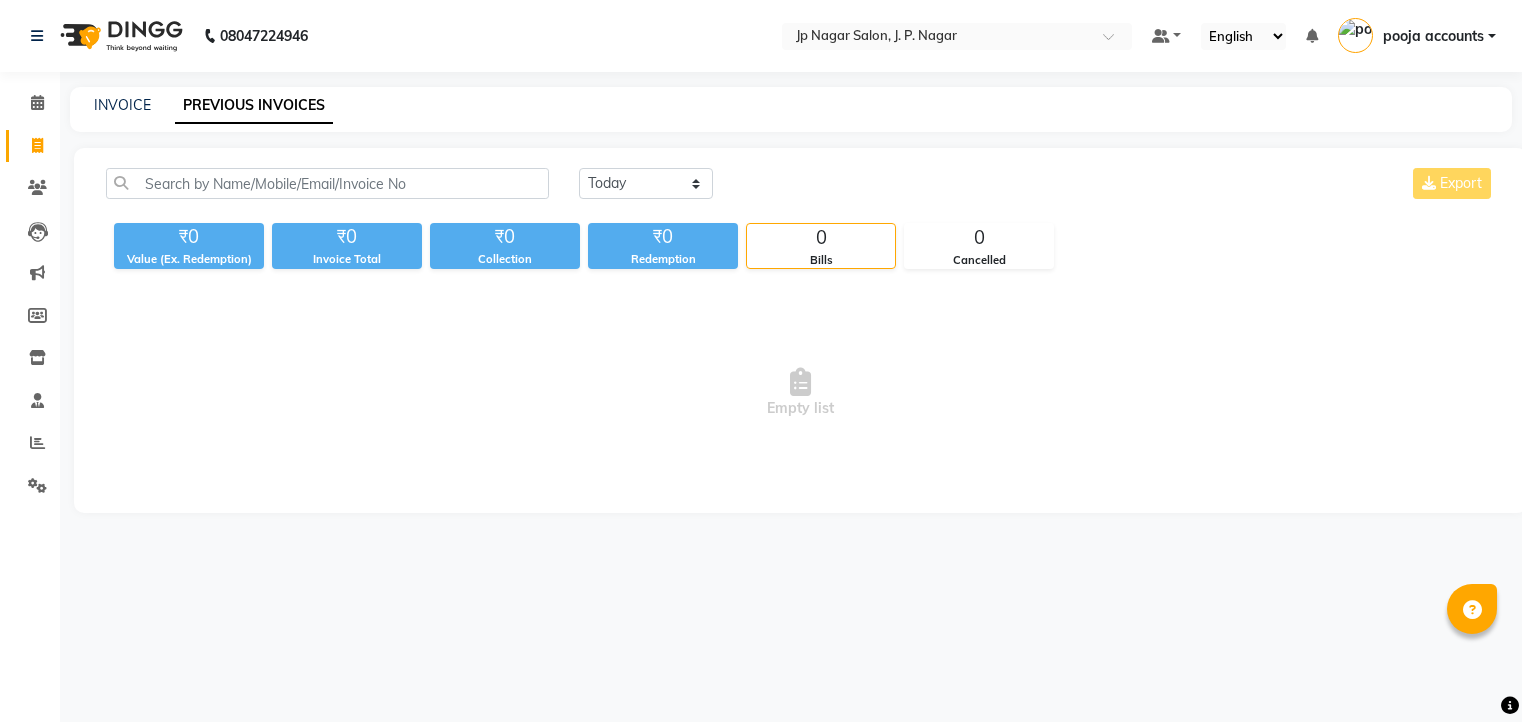 scroll, scrollTop: 0, scrollLeft: 0, axis: both 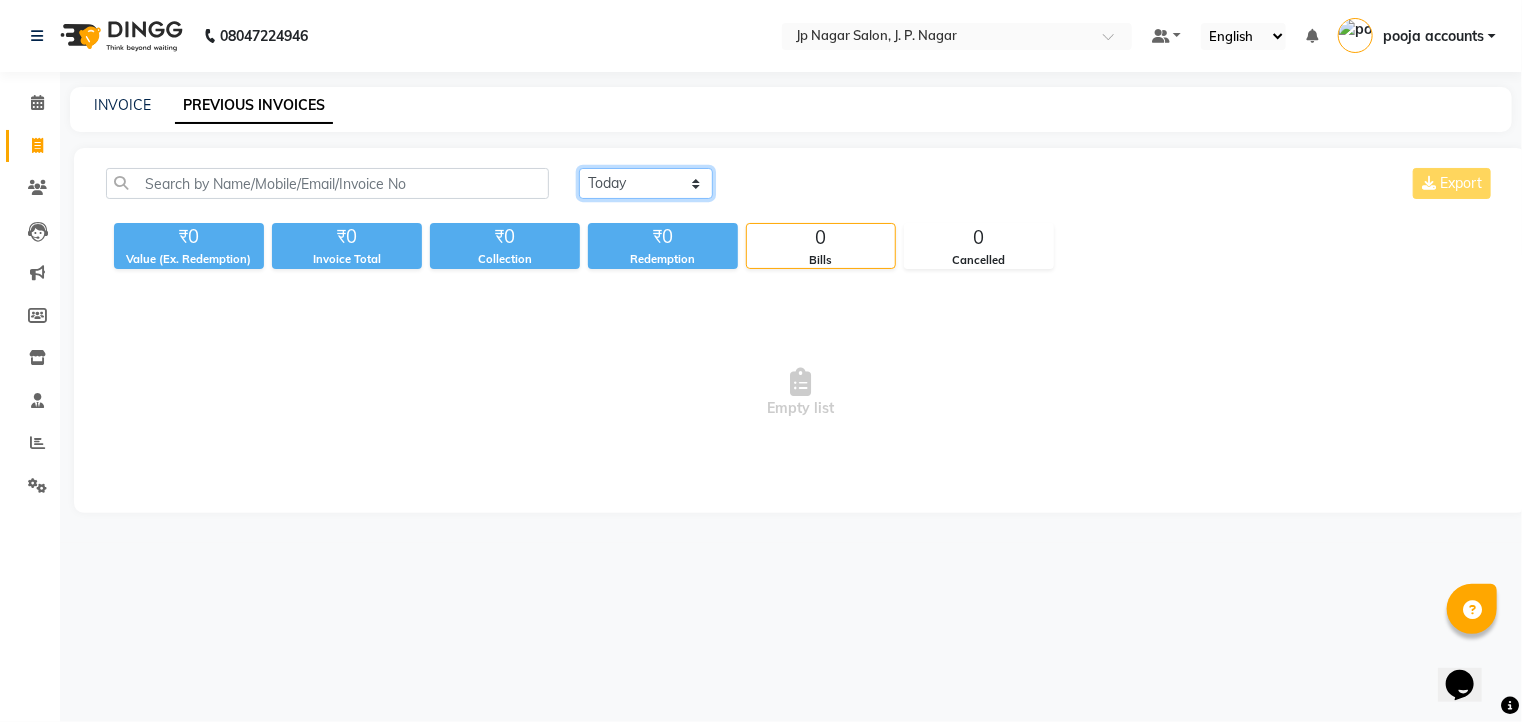 click on "Today Yesterday Custom Range" 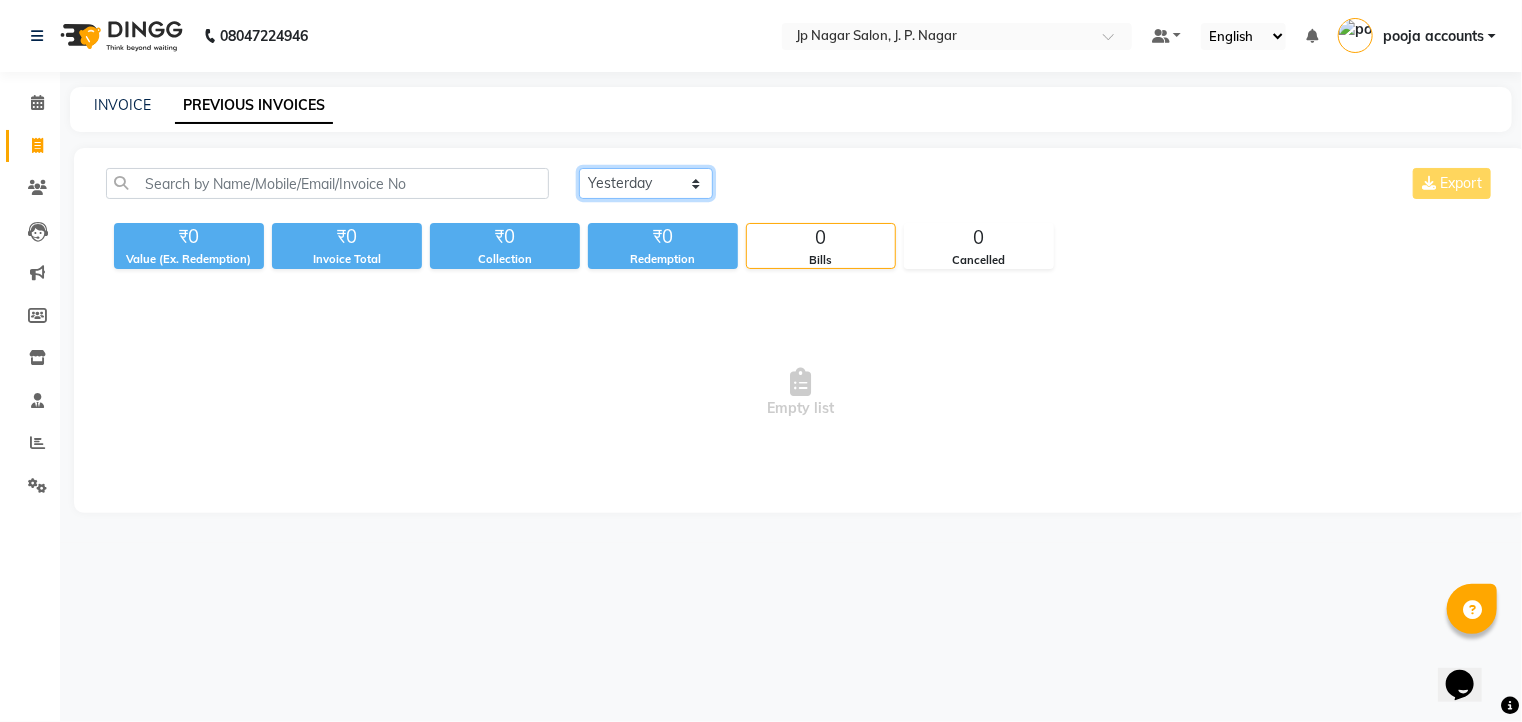 click on "Today Yesterday Custom Range" 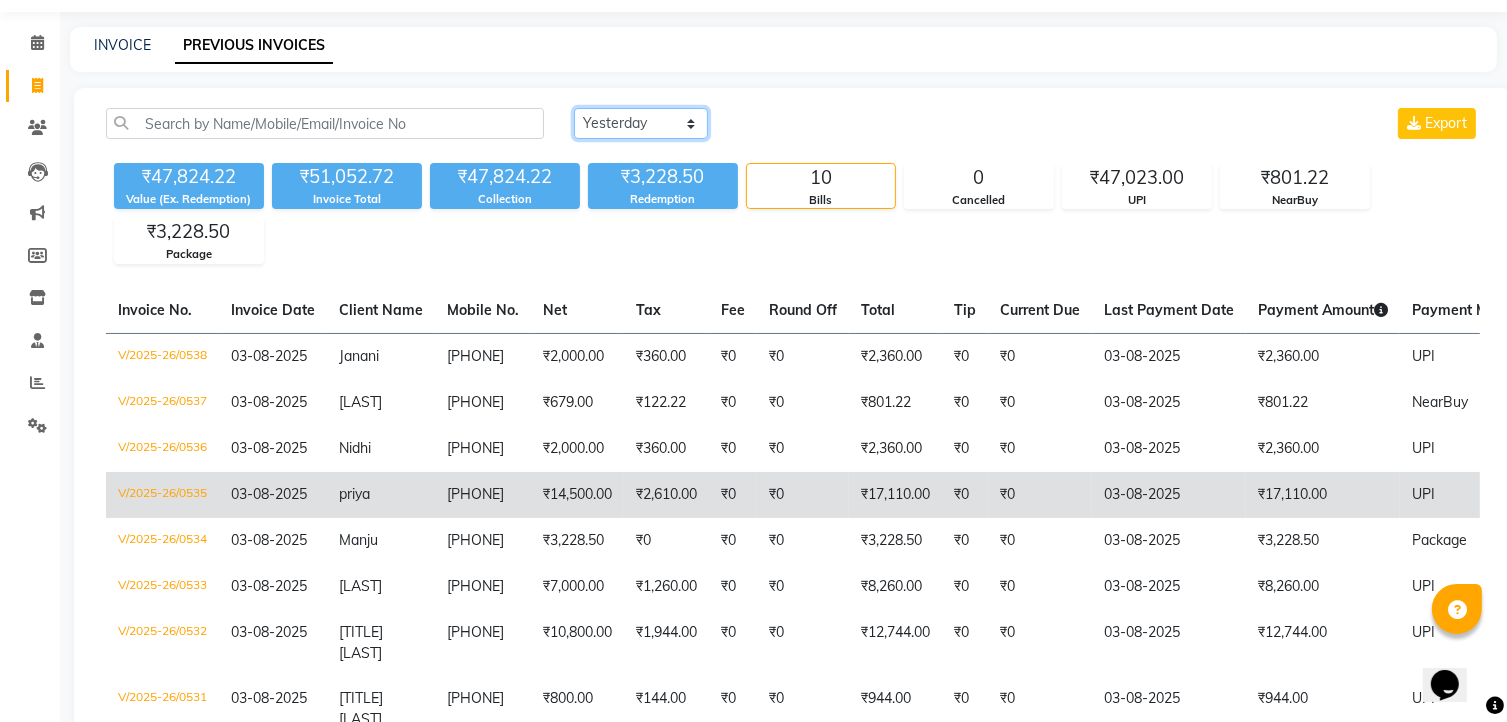 scroll, scrollTop: 0, scrollLeft: 0, axis: both 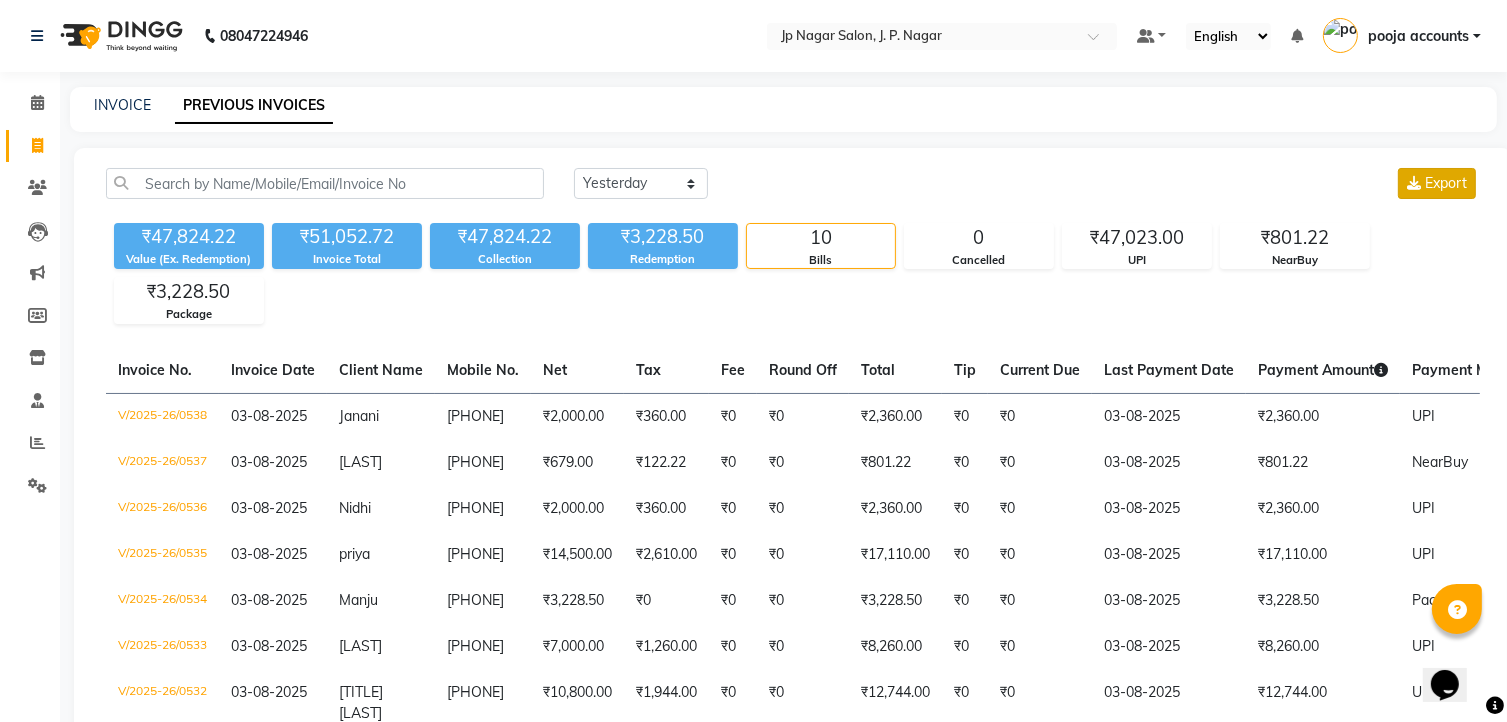 click on "Export" at bounding box center (1437, 183) 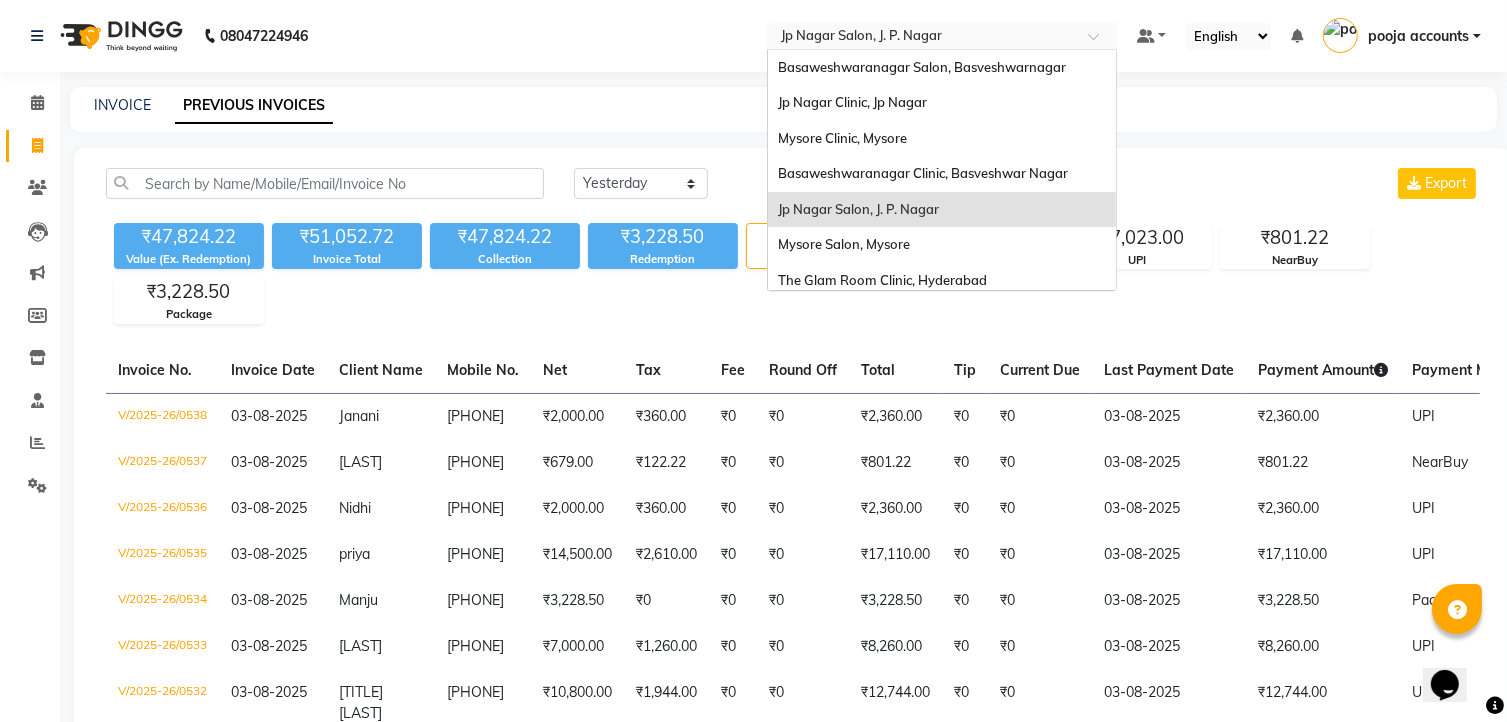 click at bounding box center (922, 38) 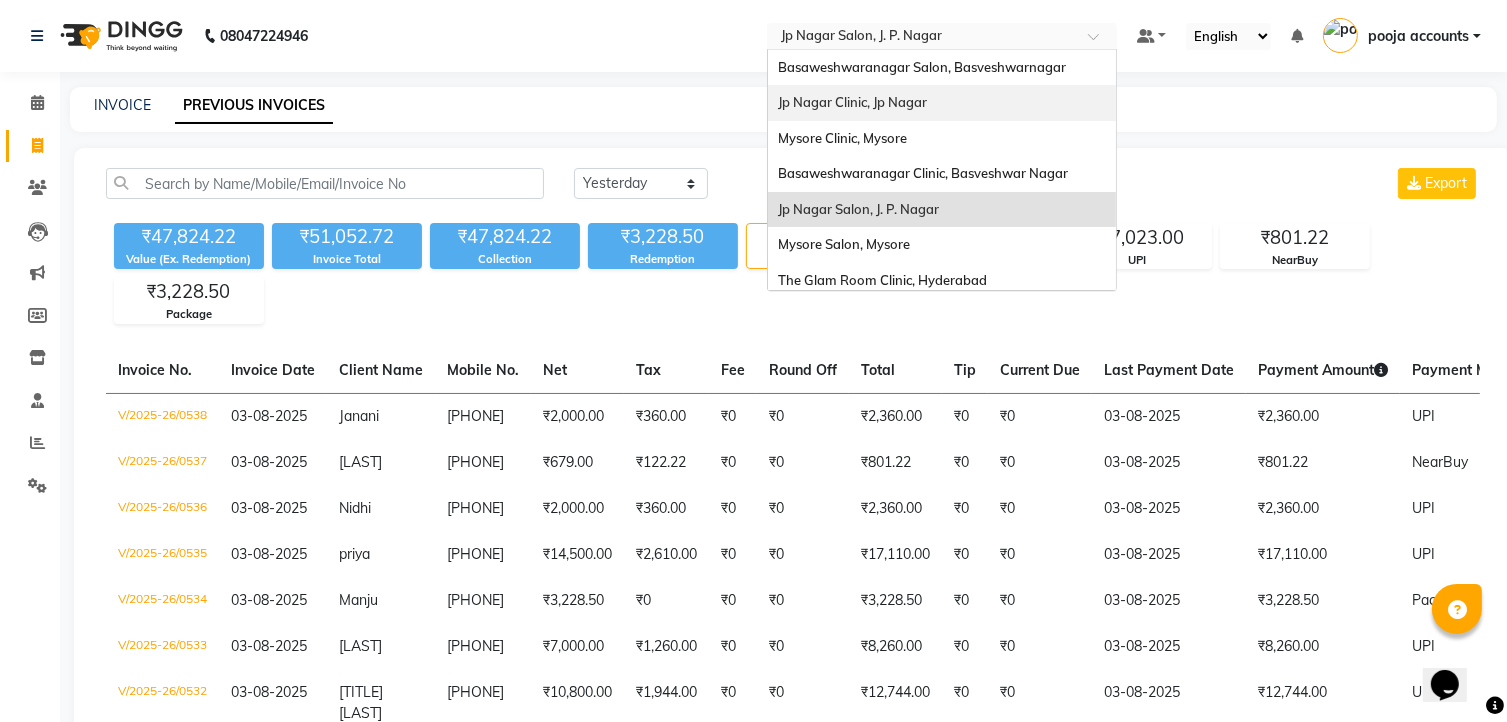 click on "Jp Nagar Clinic, Jp Nagar" at bounding box center (852, 102) 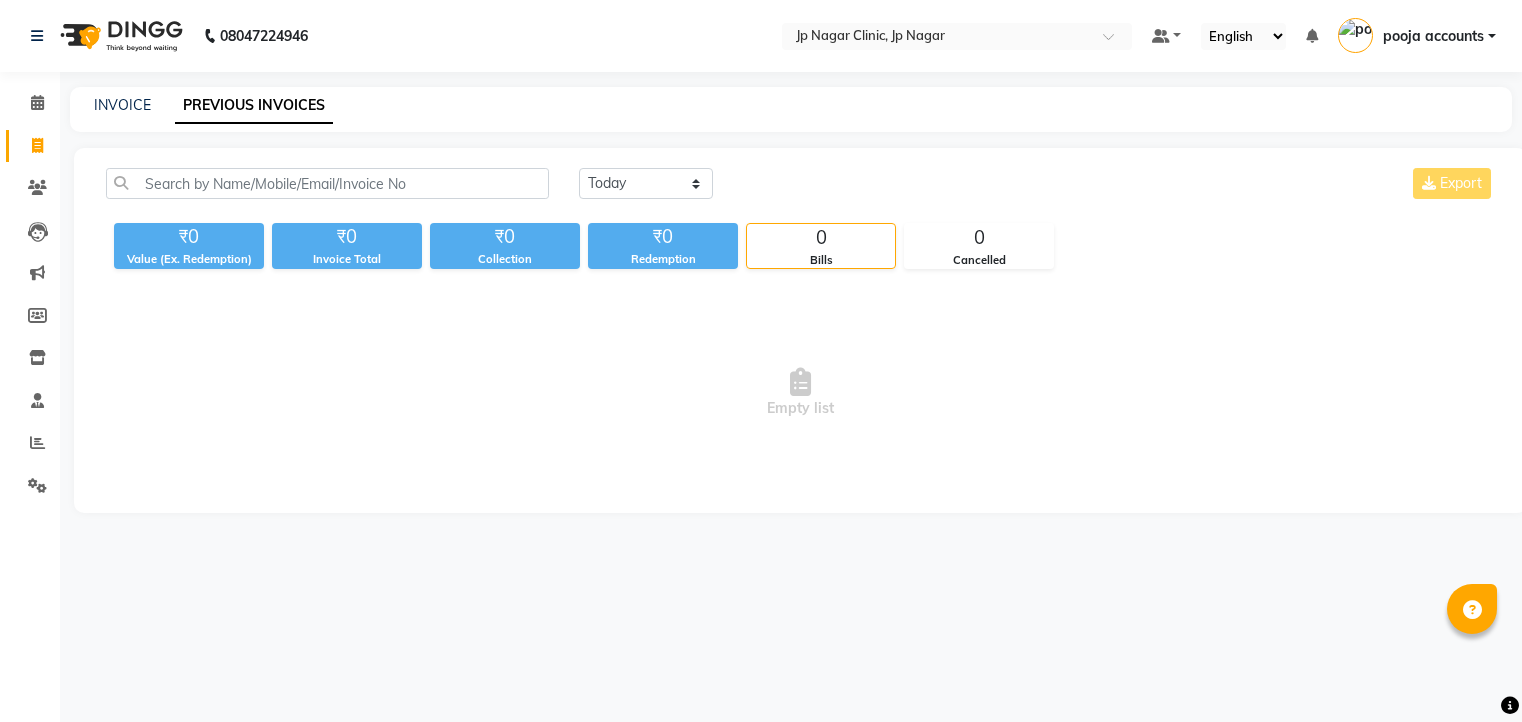 scroll, scrollTop: 0, scrollLeft: 0, axis: both 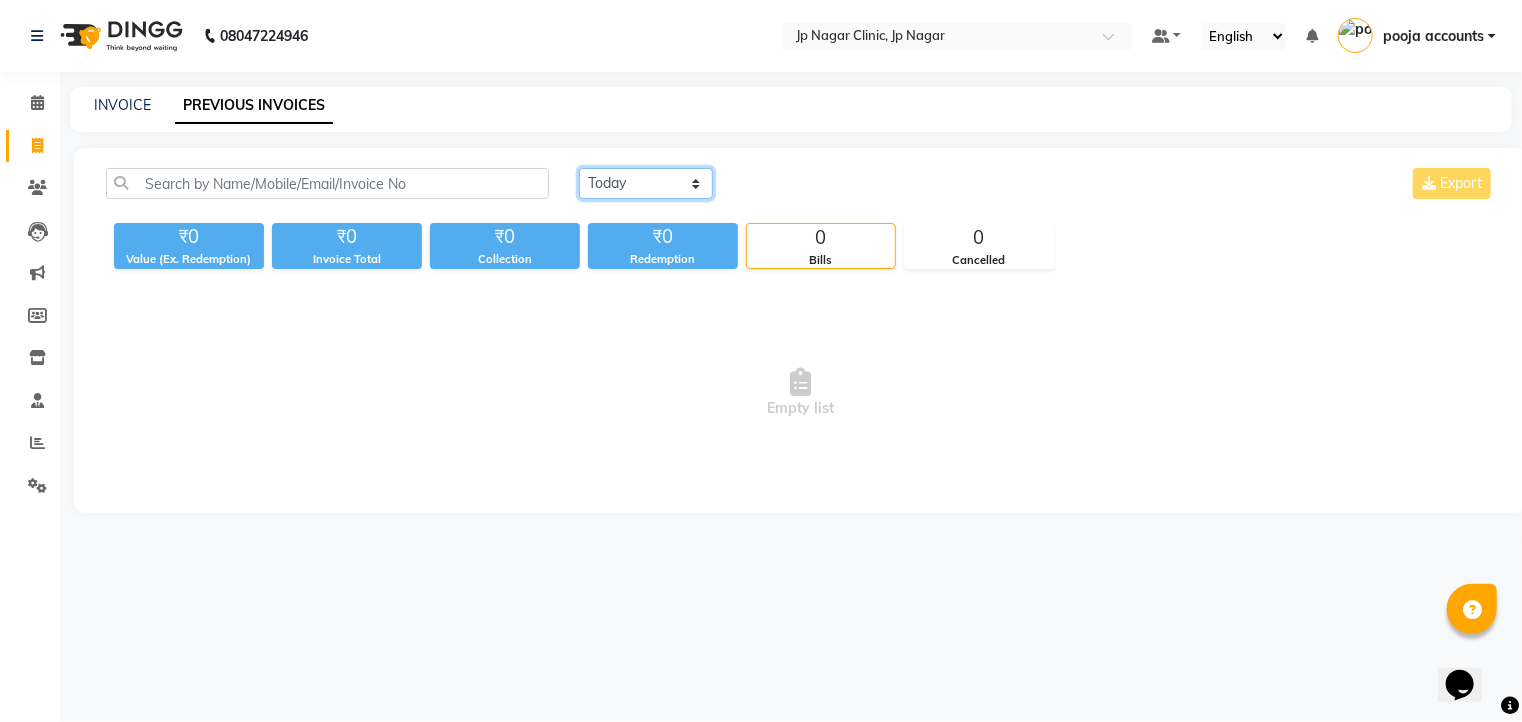 click on "Today Yesterday Custom Range" 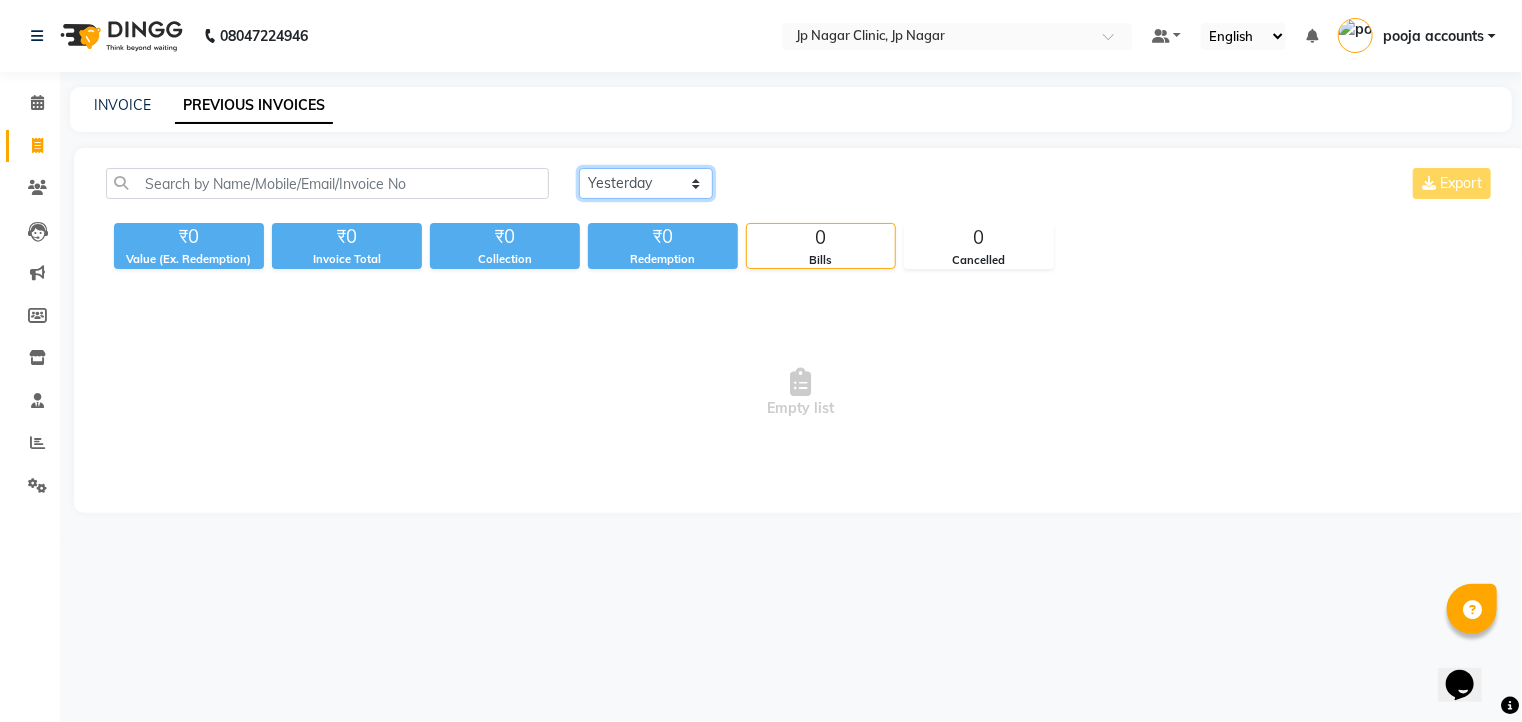 click on "Today Yesterday Custom Range" 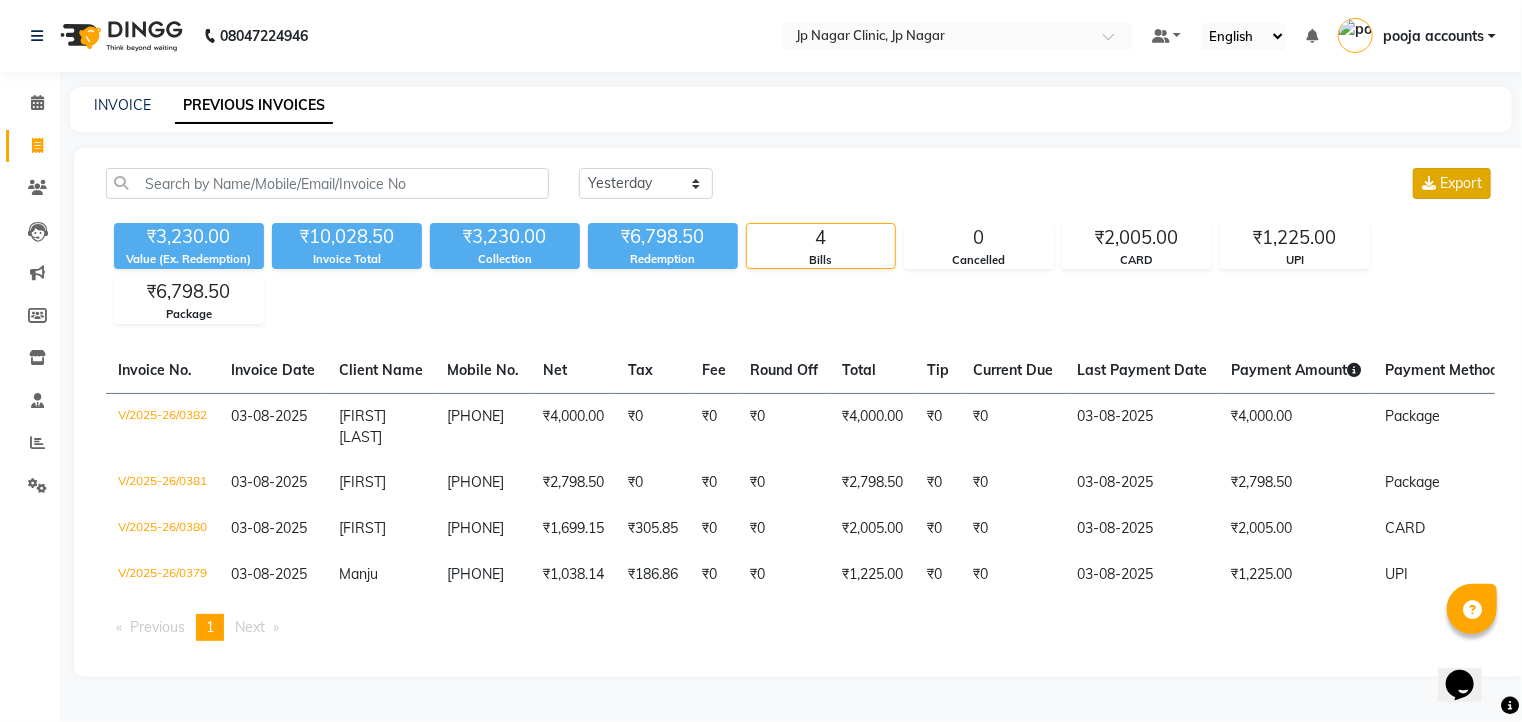 click on "Export" at bounding box center (1461, 183) 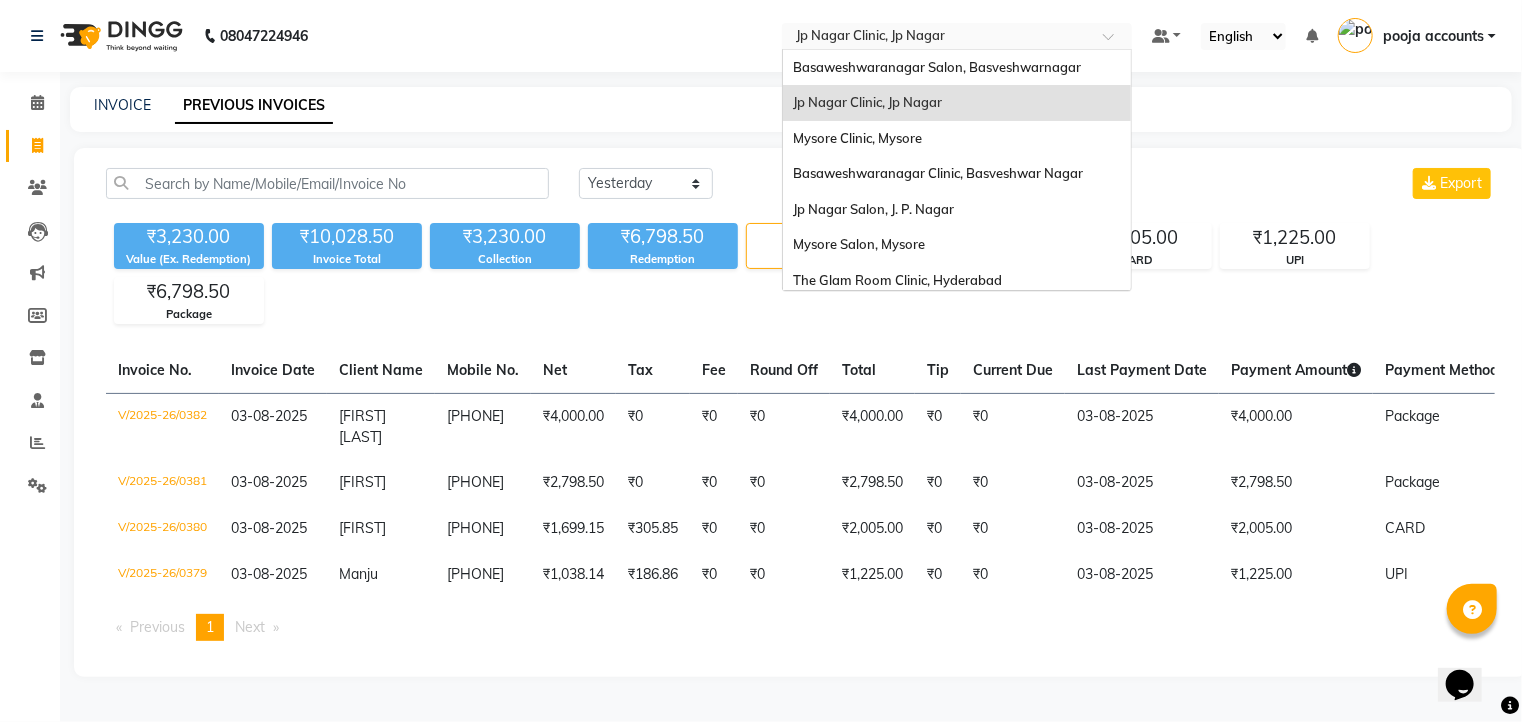 click at bounding box center [1115, 42] 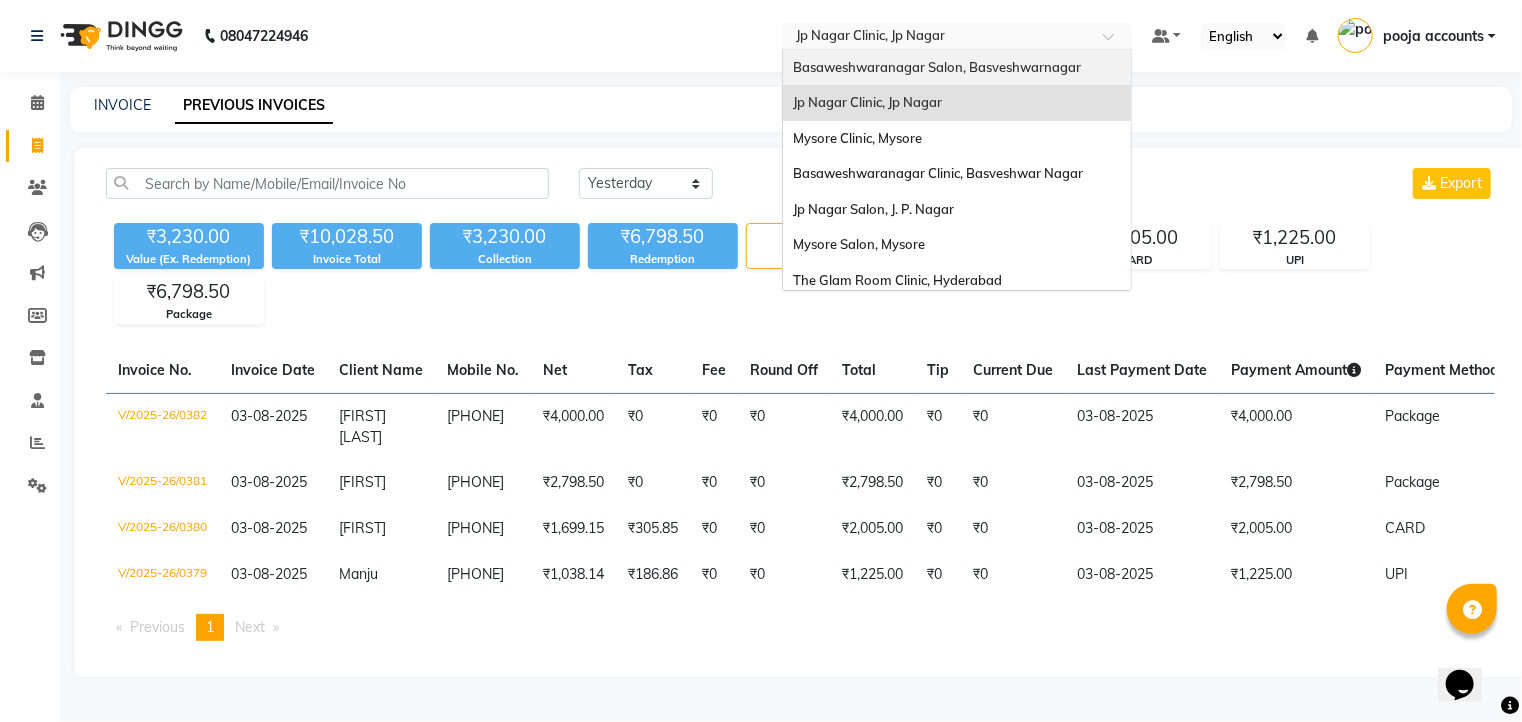 click on "Basaweshwaranagar Salon, Basveshwarnagar" at bounding box center [937, 67] 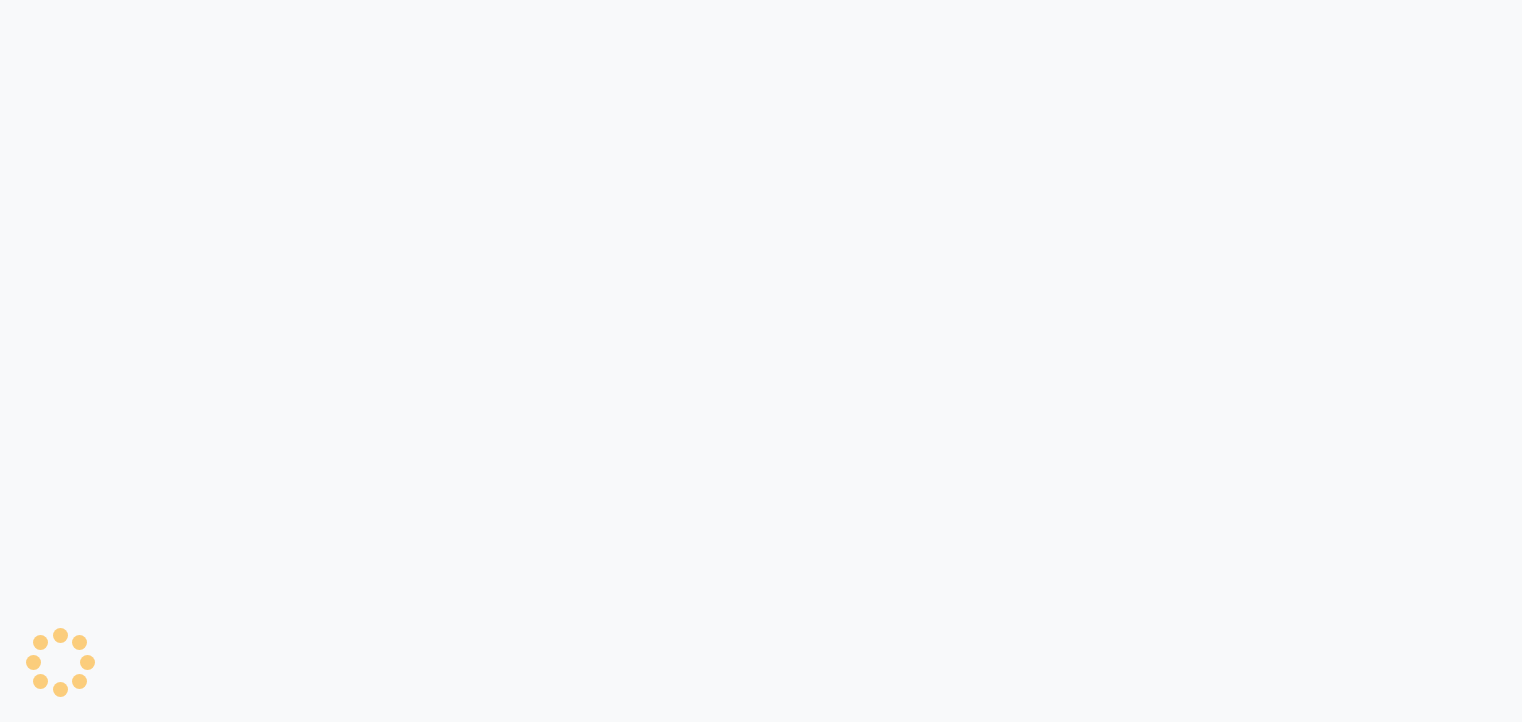 scroll, scrollTop: 0, scrollLeft: 0, axis: both 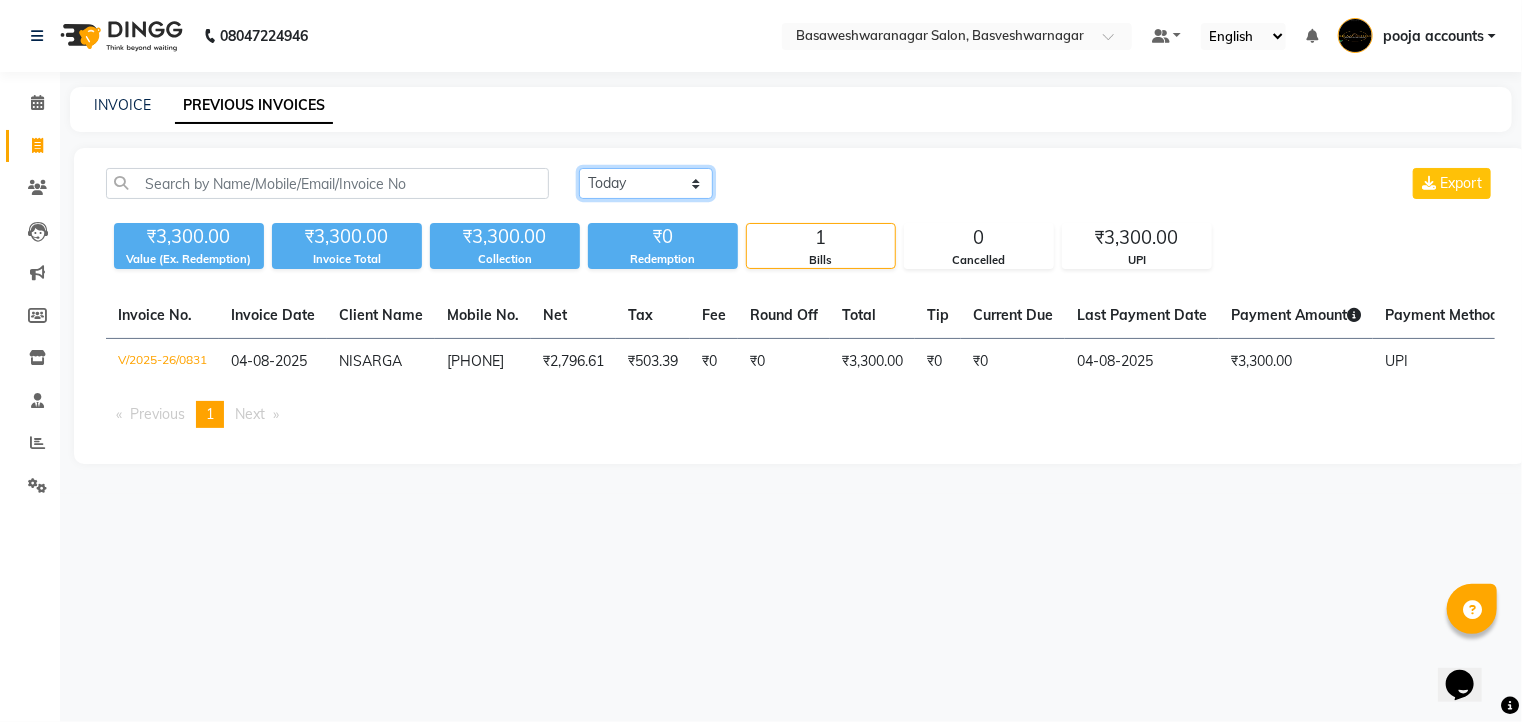 click on "Today Yesterday Custom Range" 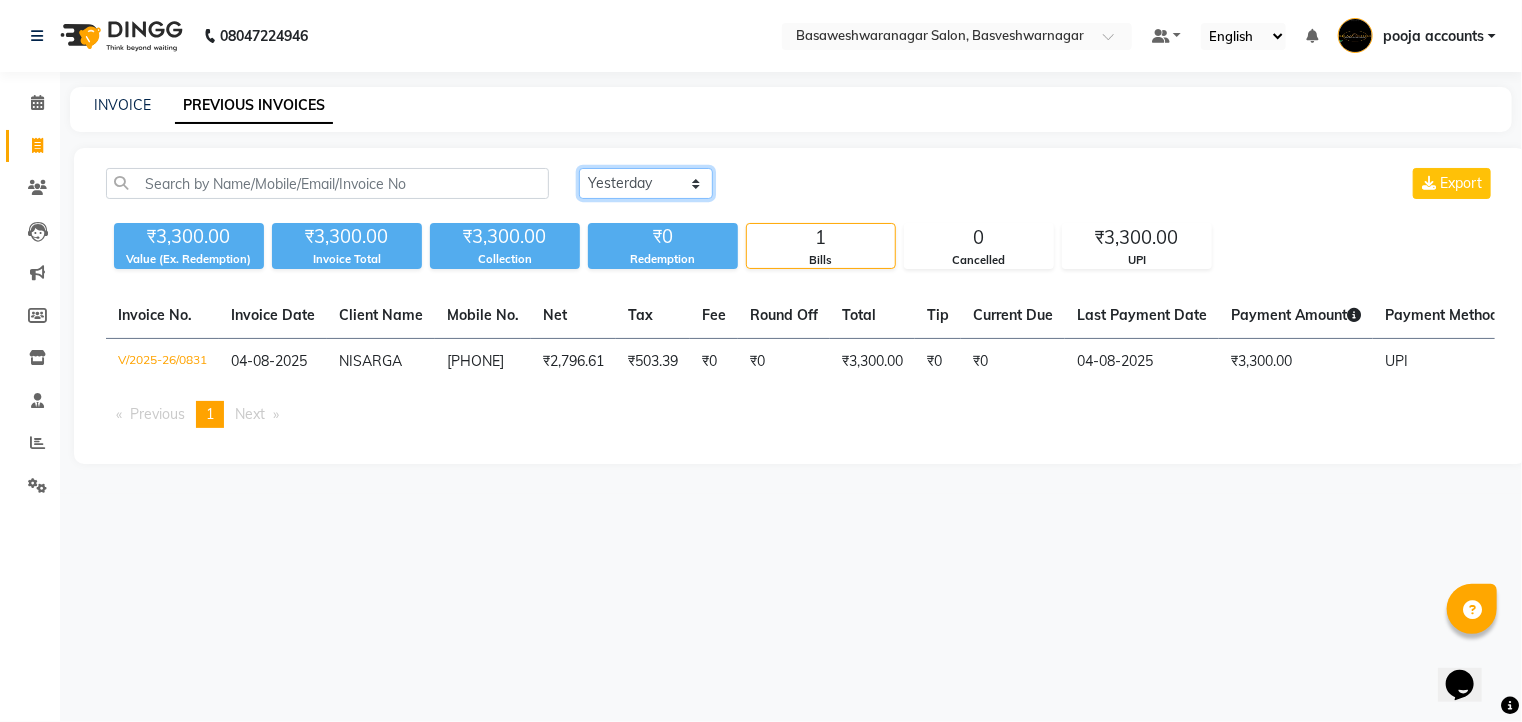 click on "Today Yesterday Custom Range" 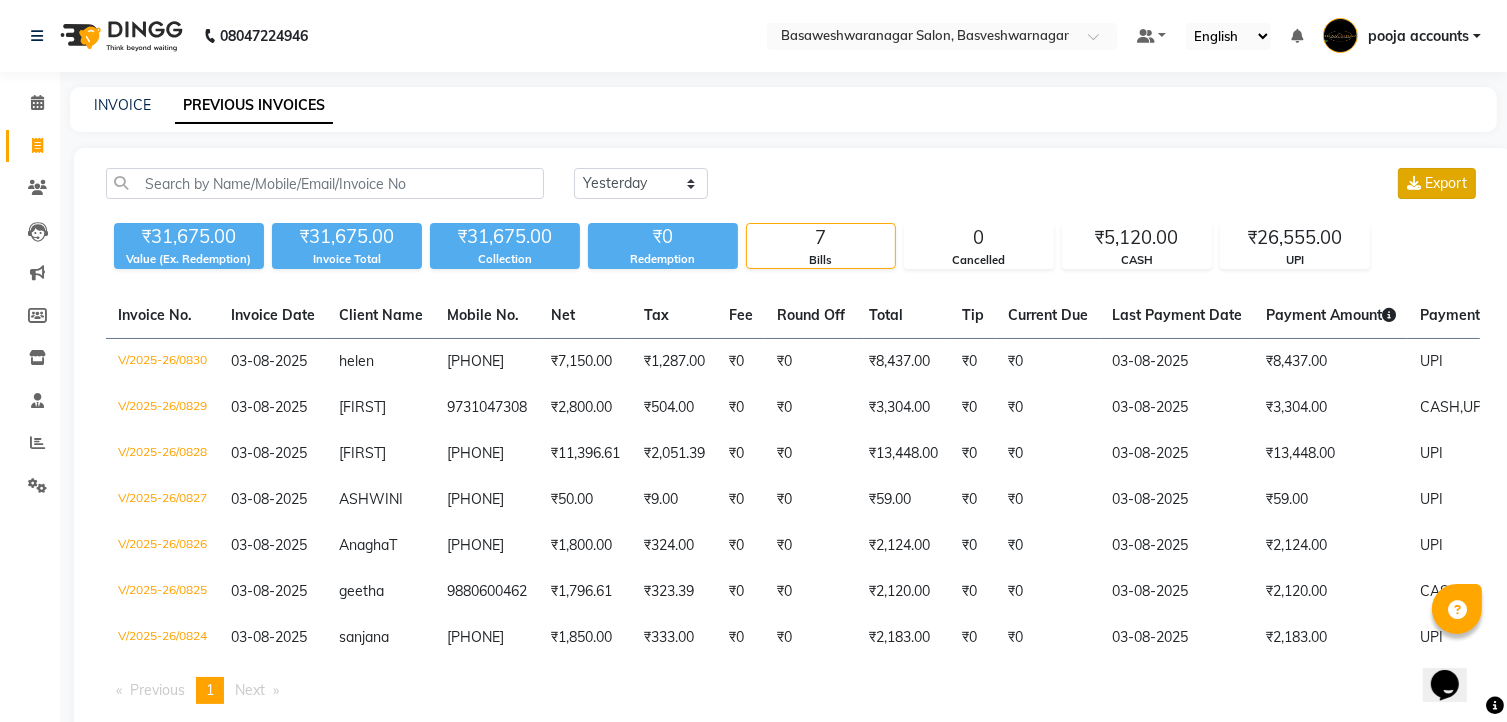 click on "Export" at bounding box center [1437, 183] 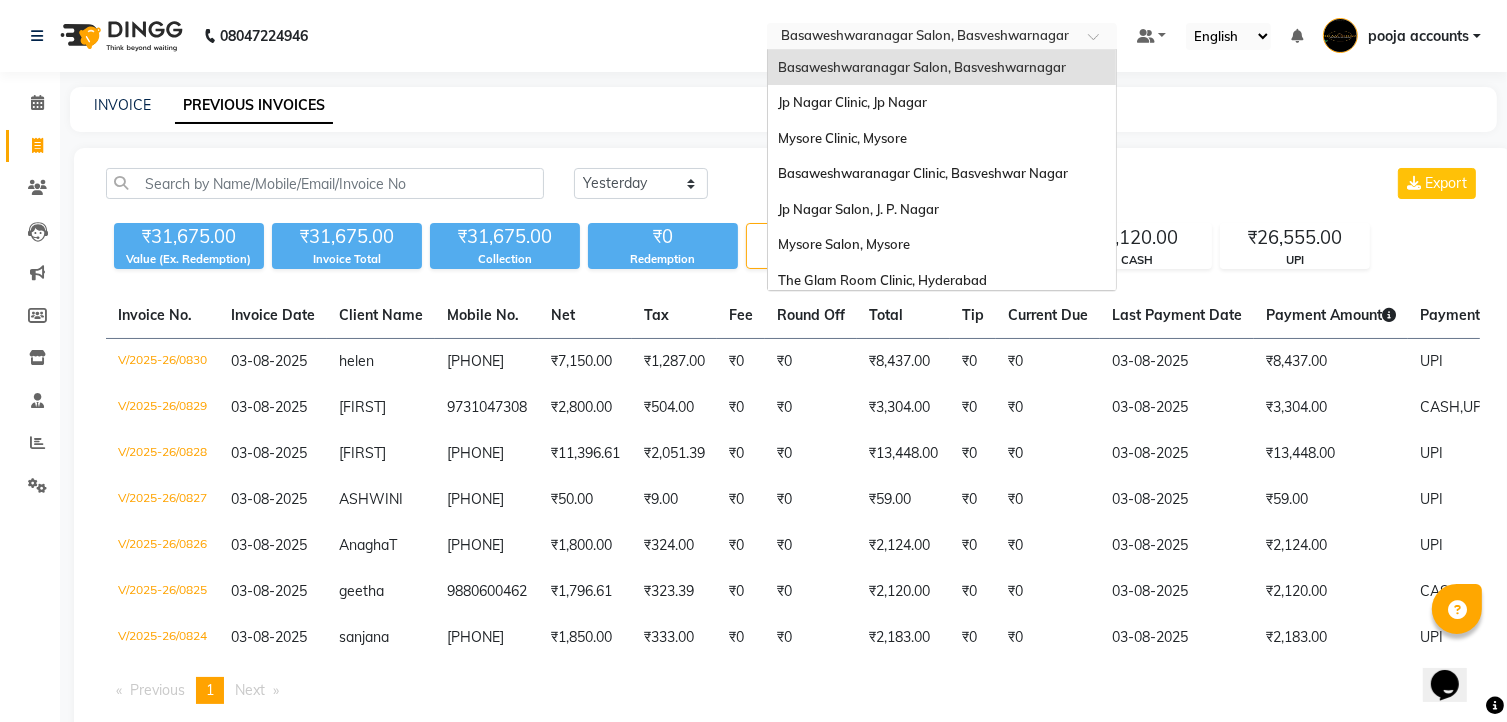 click at bounding box center [1100, 42] 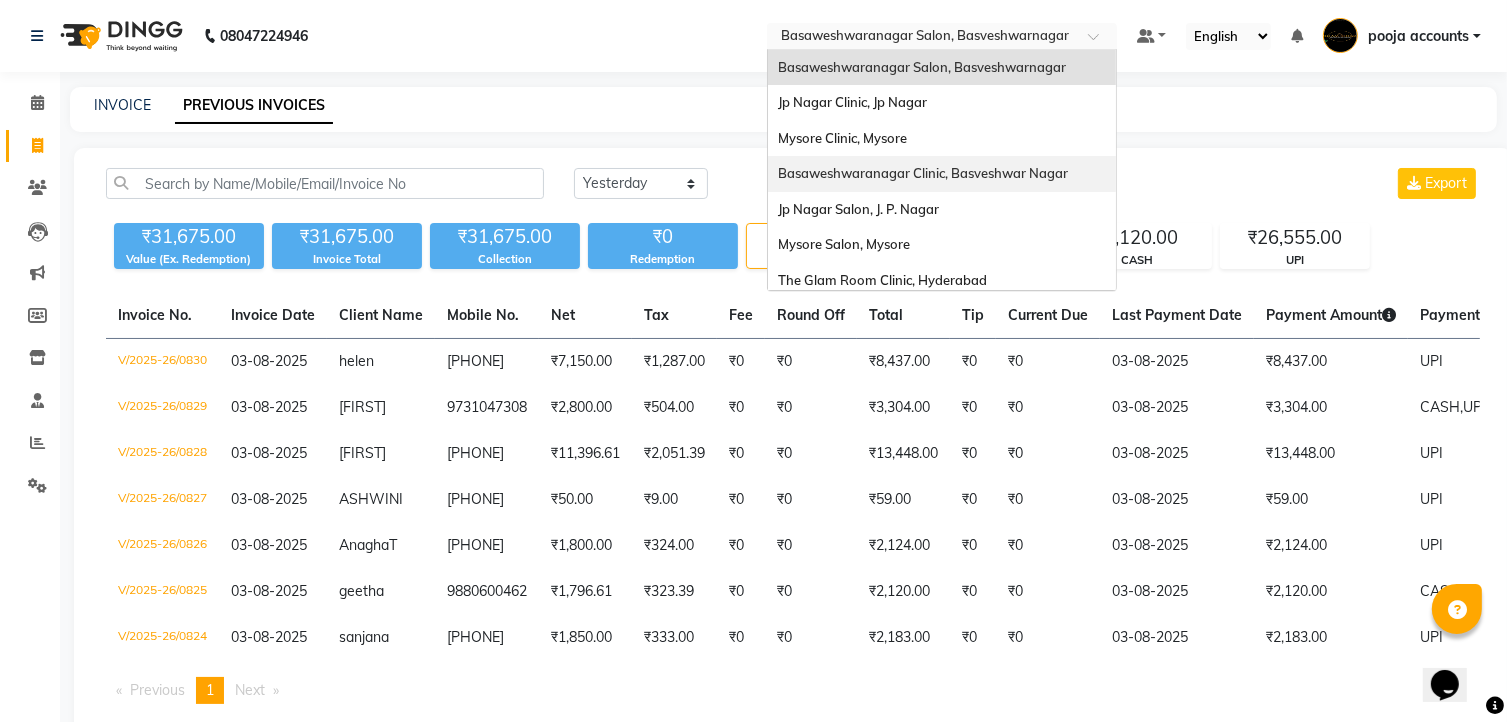 click on "Basaweshwaranagar Clinic, Basveshwar Nagar" at bounding box center [923, 173] 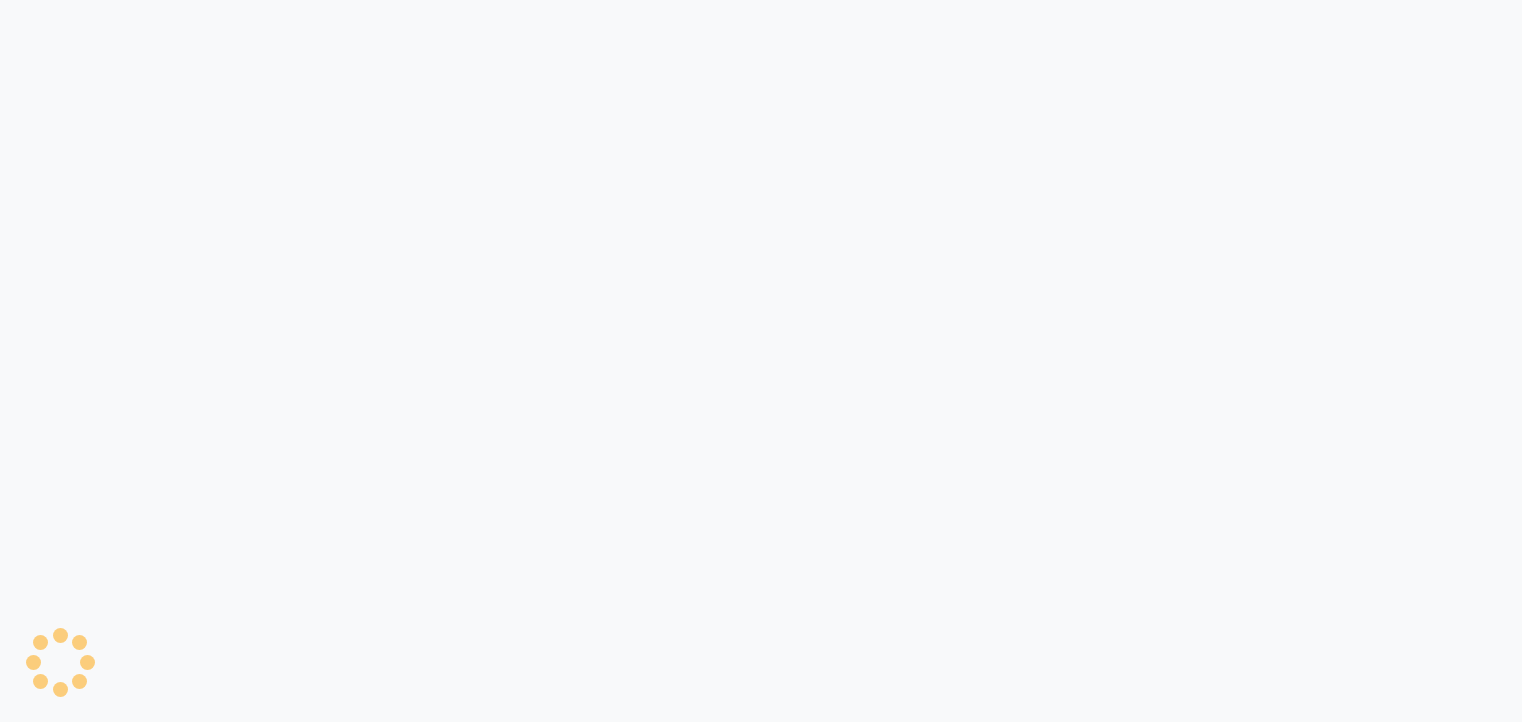 scroll, scrollTop: 0, scrollLeft: 0, axis: both 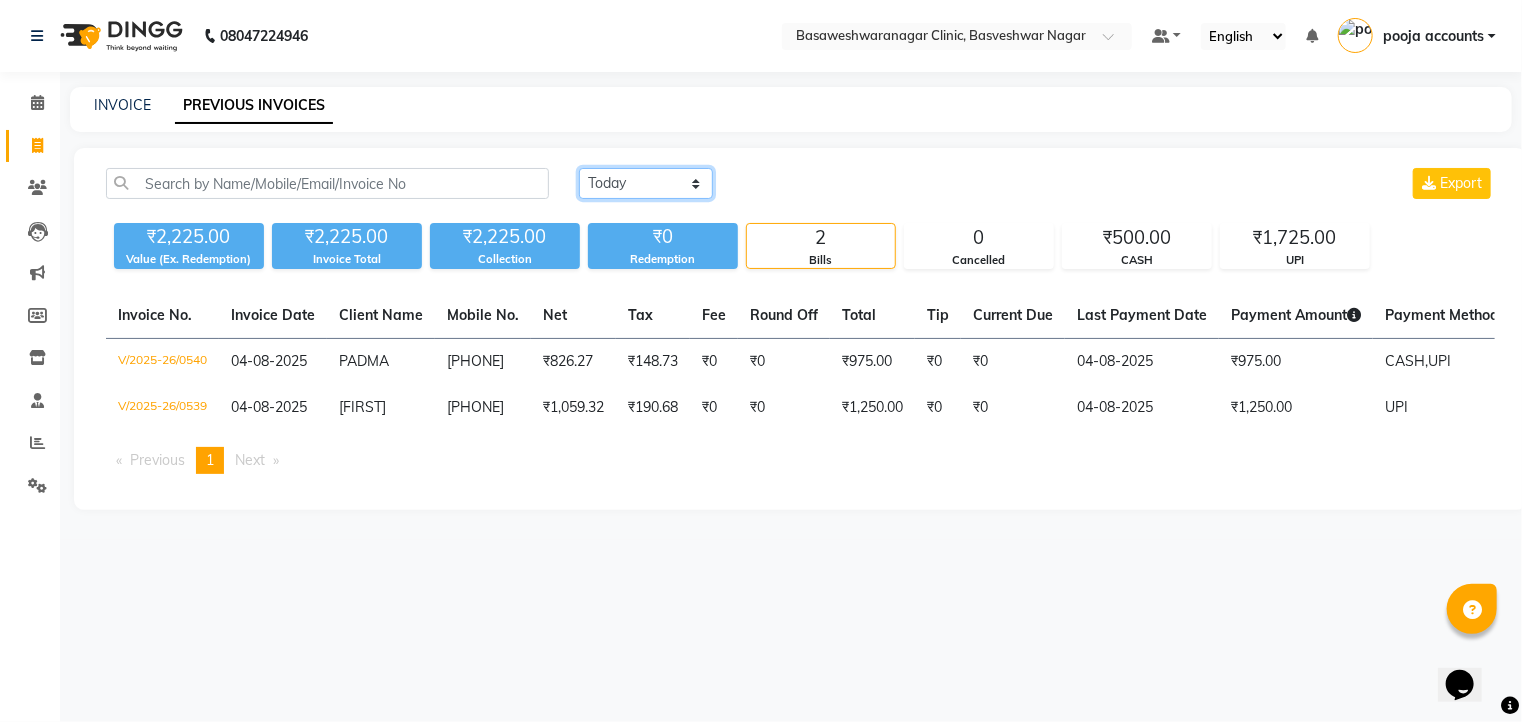 click on "Today Yesterday Custom Range" 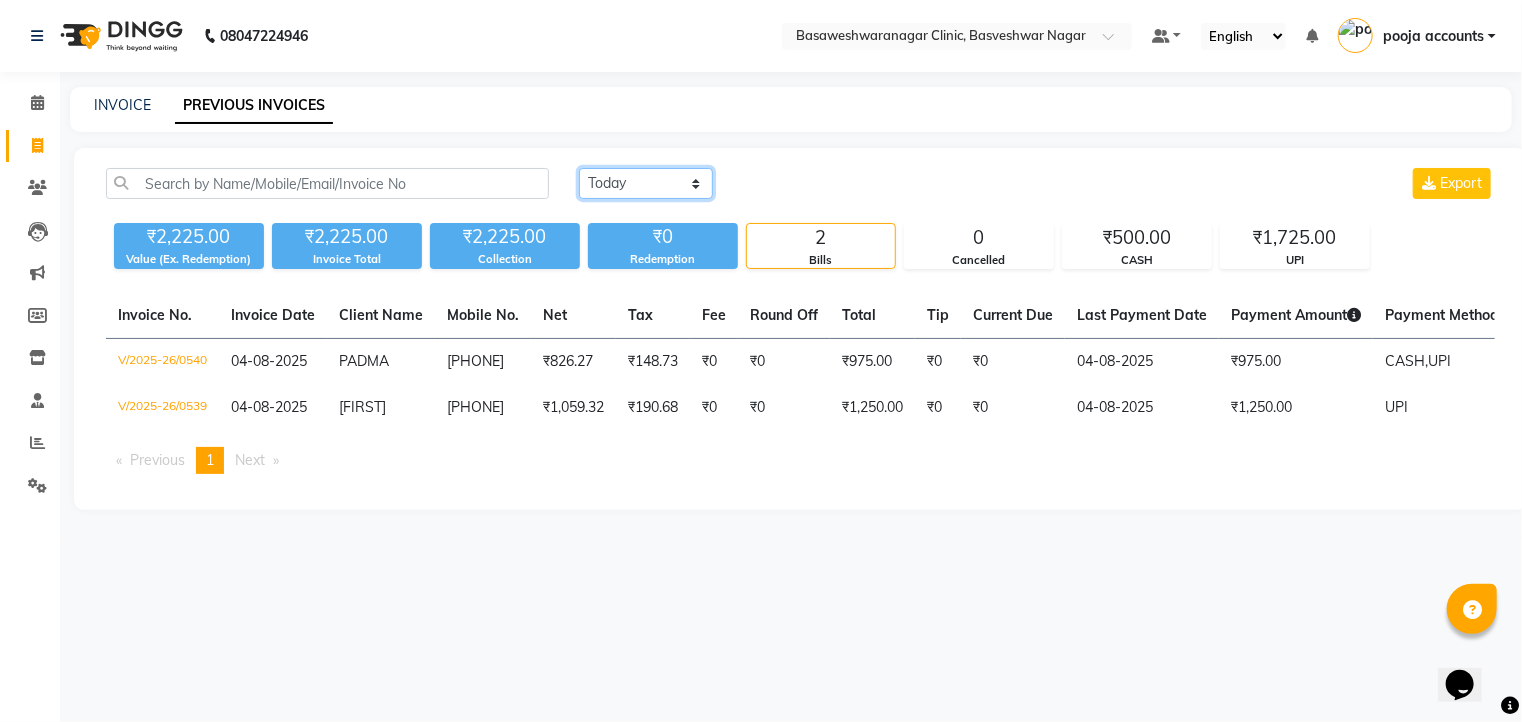 select on "yesterday" 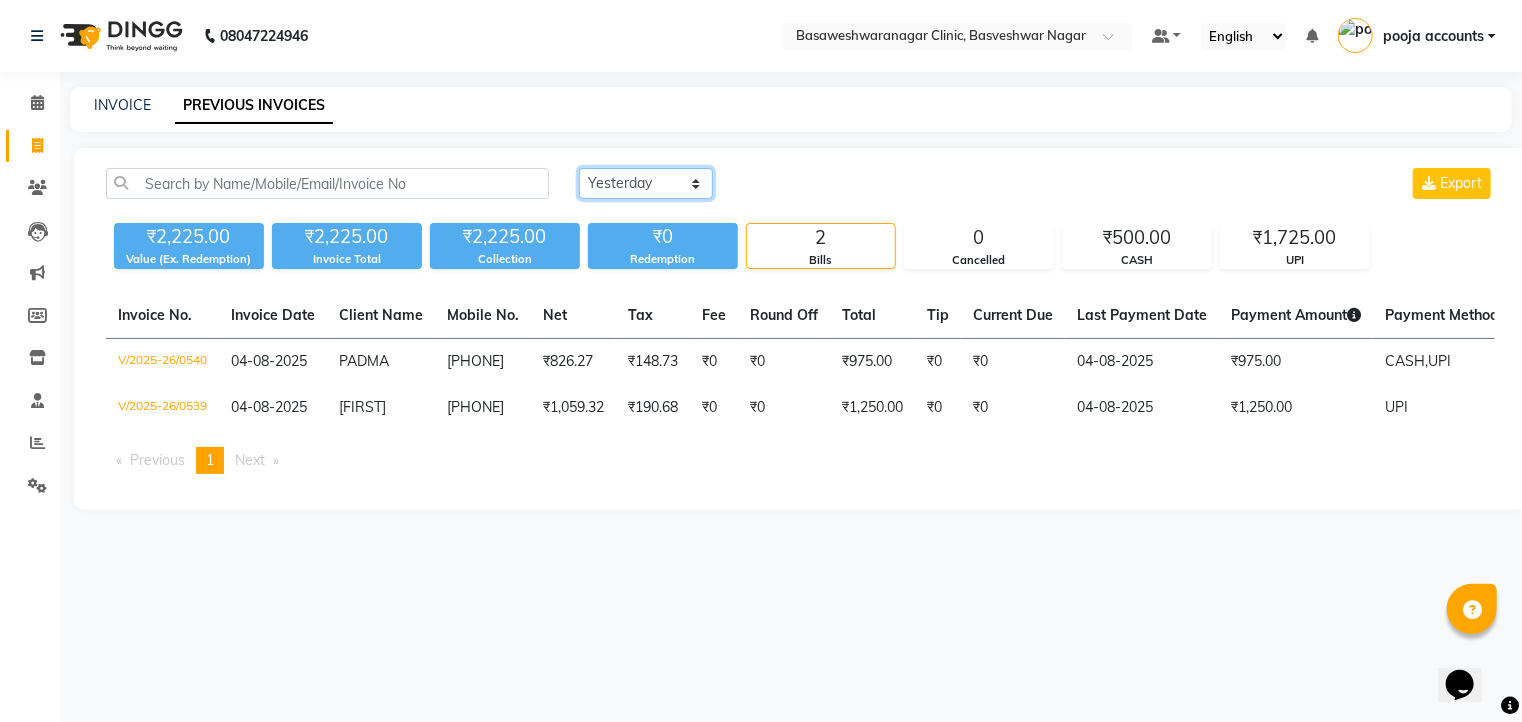 click on "Today Yesterday Custom Range" 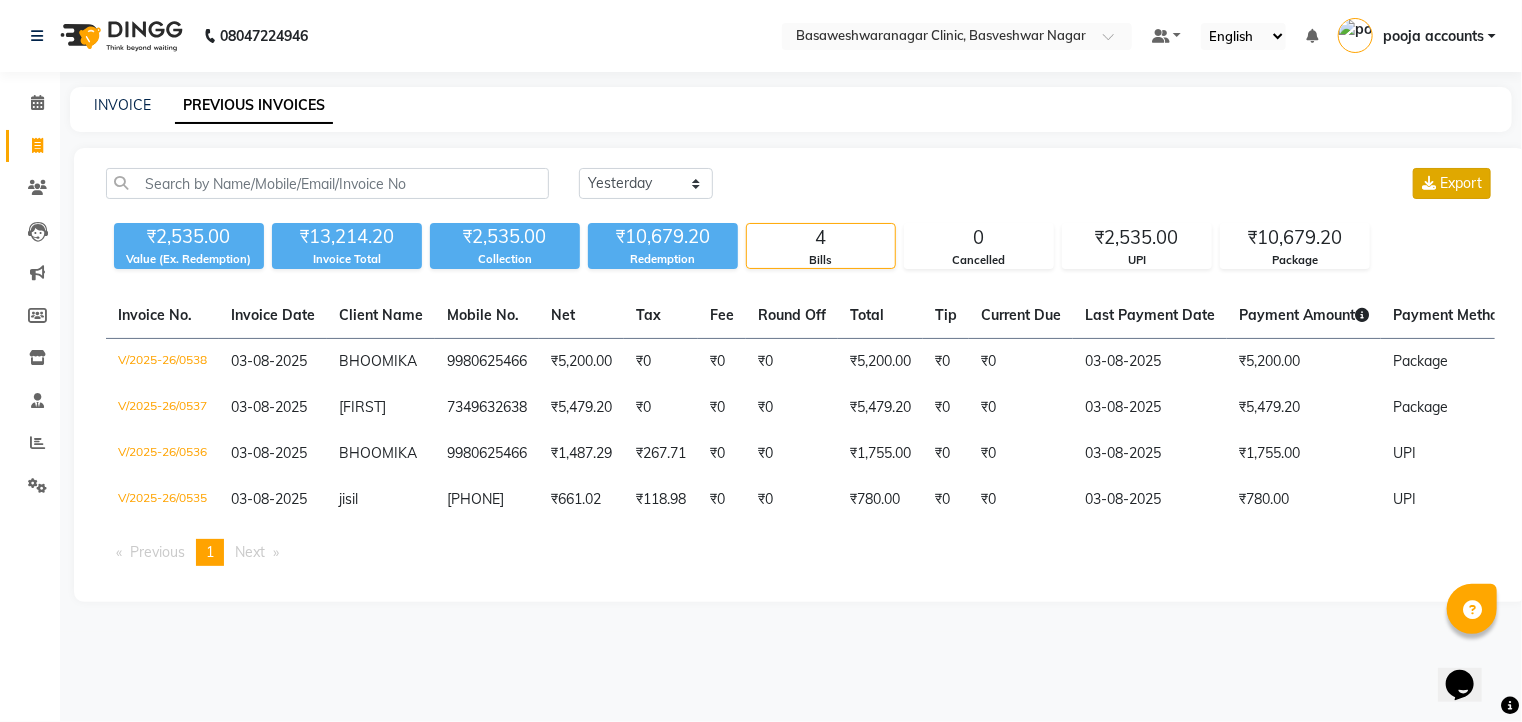 click on "Export" at bounding box center (1461, 183) 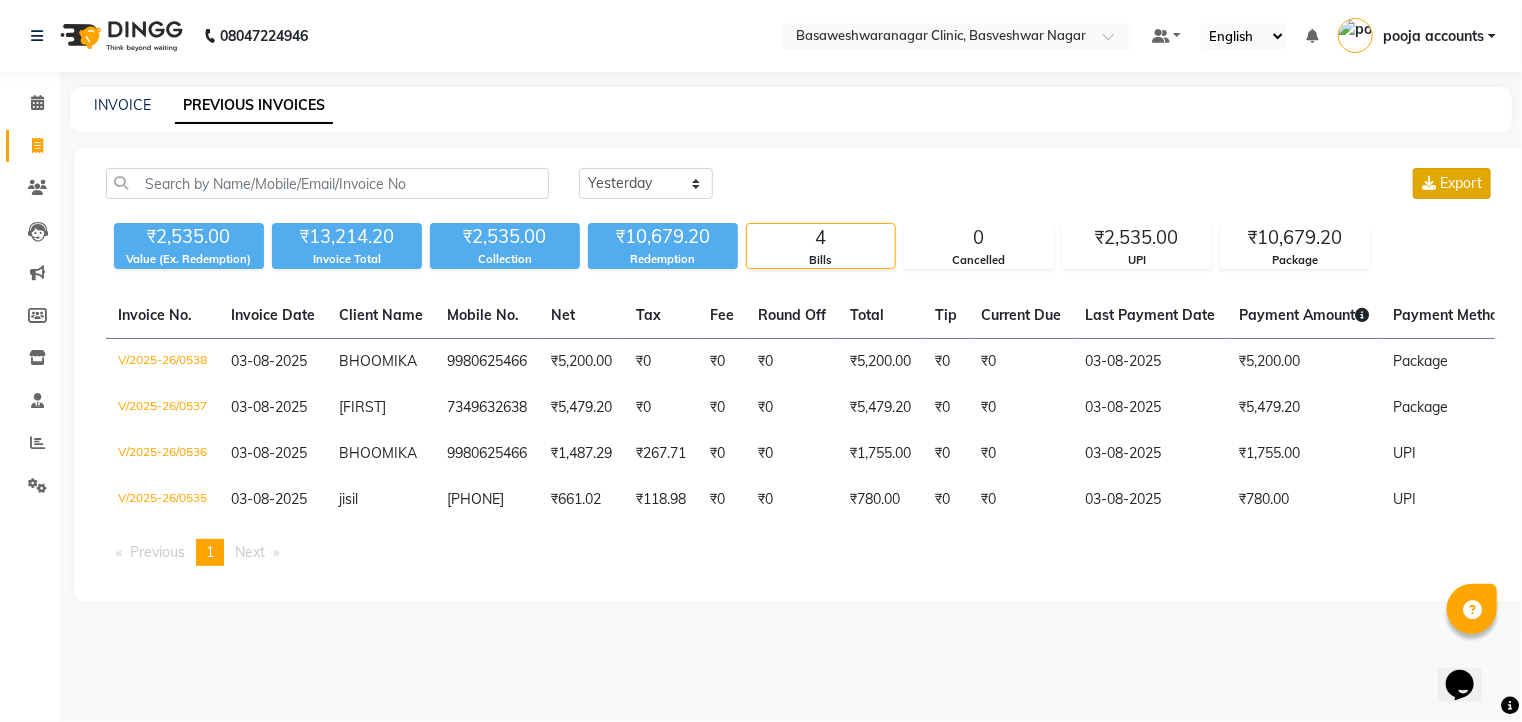 click on "Export" at bounding box center (1461, 183) 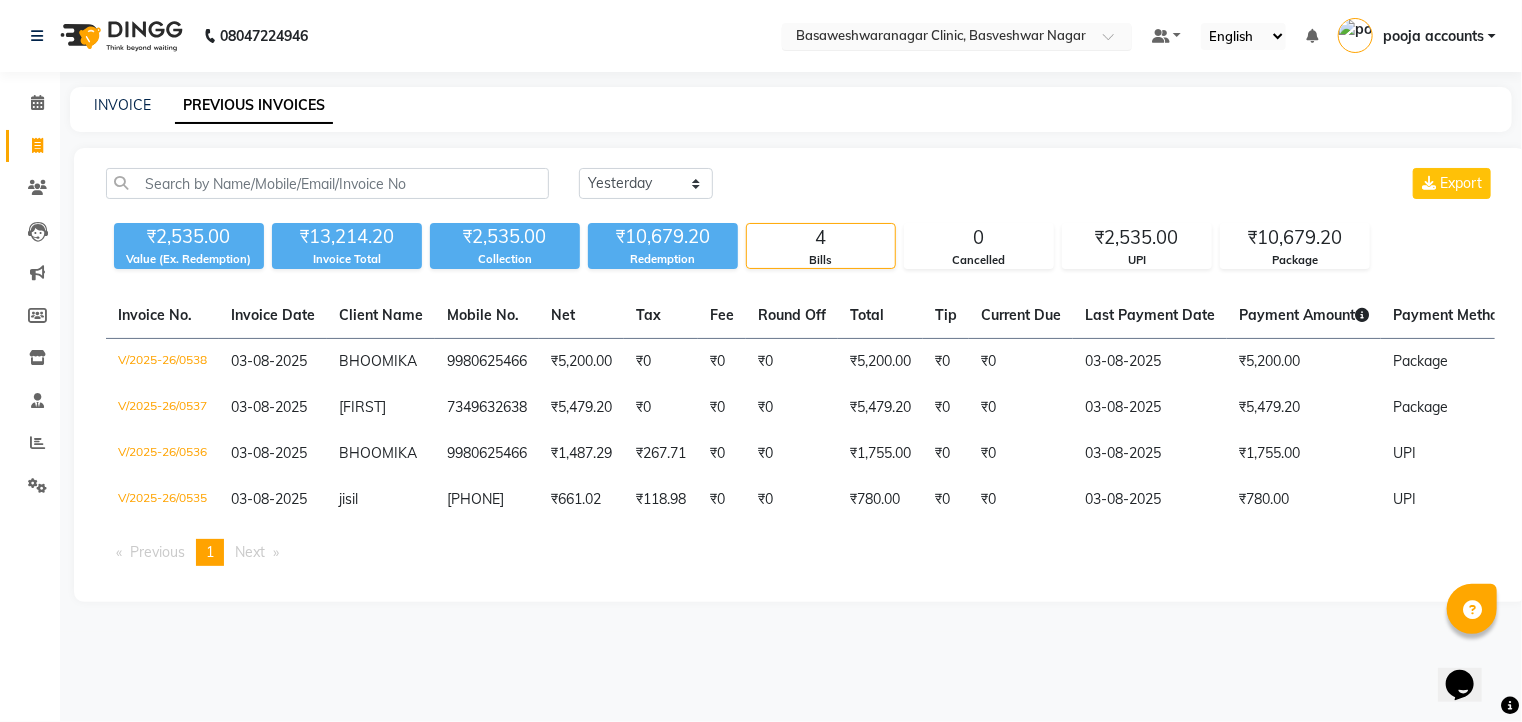click at bounding box center [1115, 42] 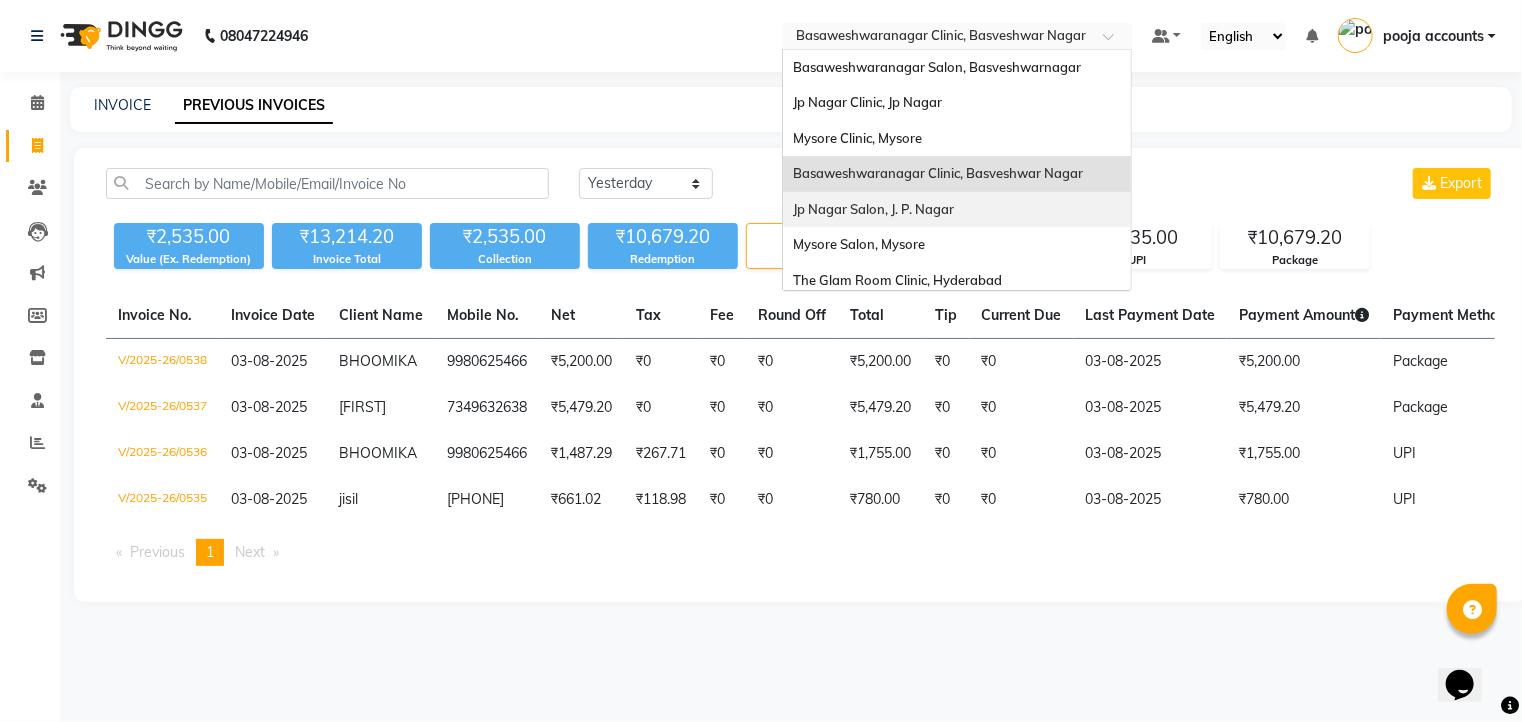 scroll, scrollTop: 44, scrollLeft: 0, axis: vertical 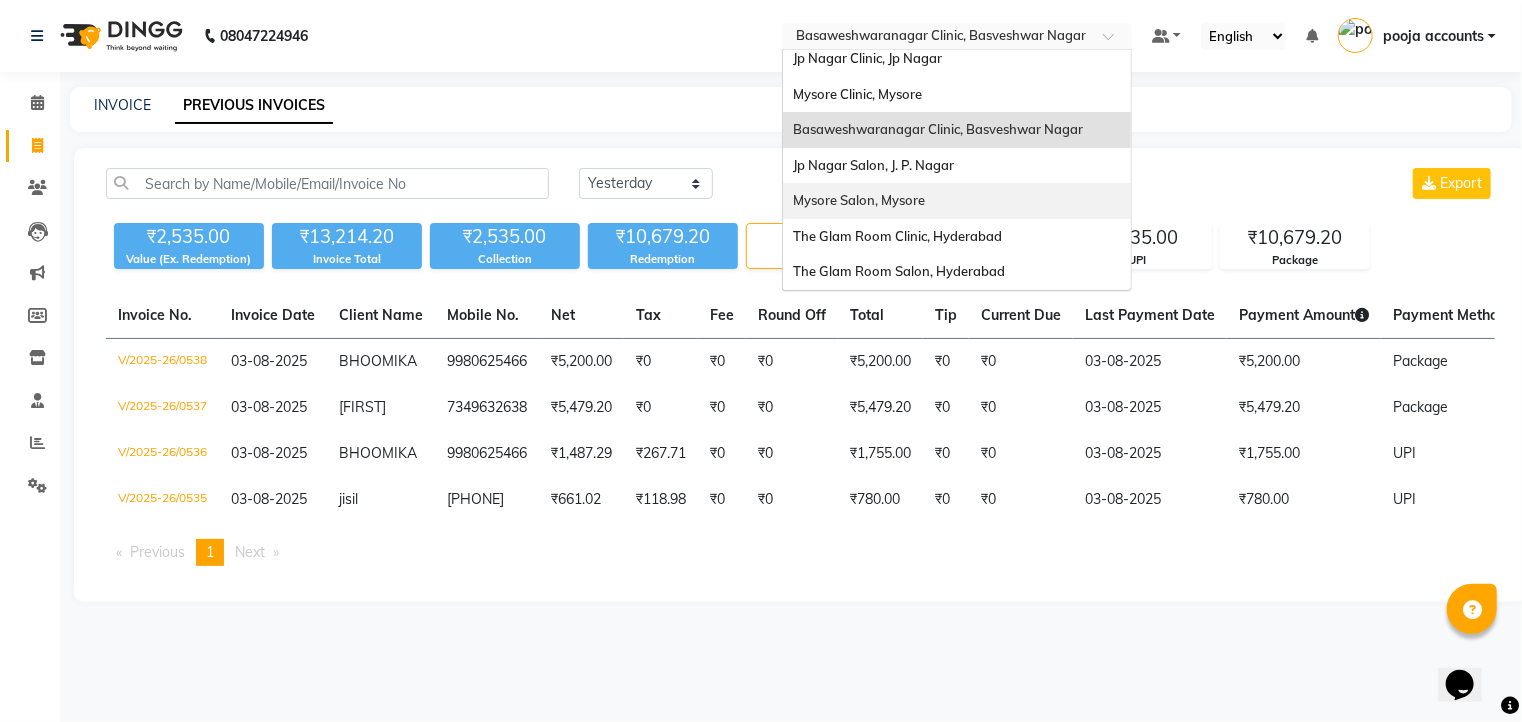 click on "Mysore Salon, Mysore" at bounding box center (859, 200) 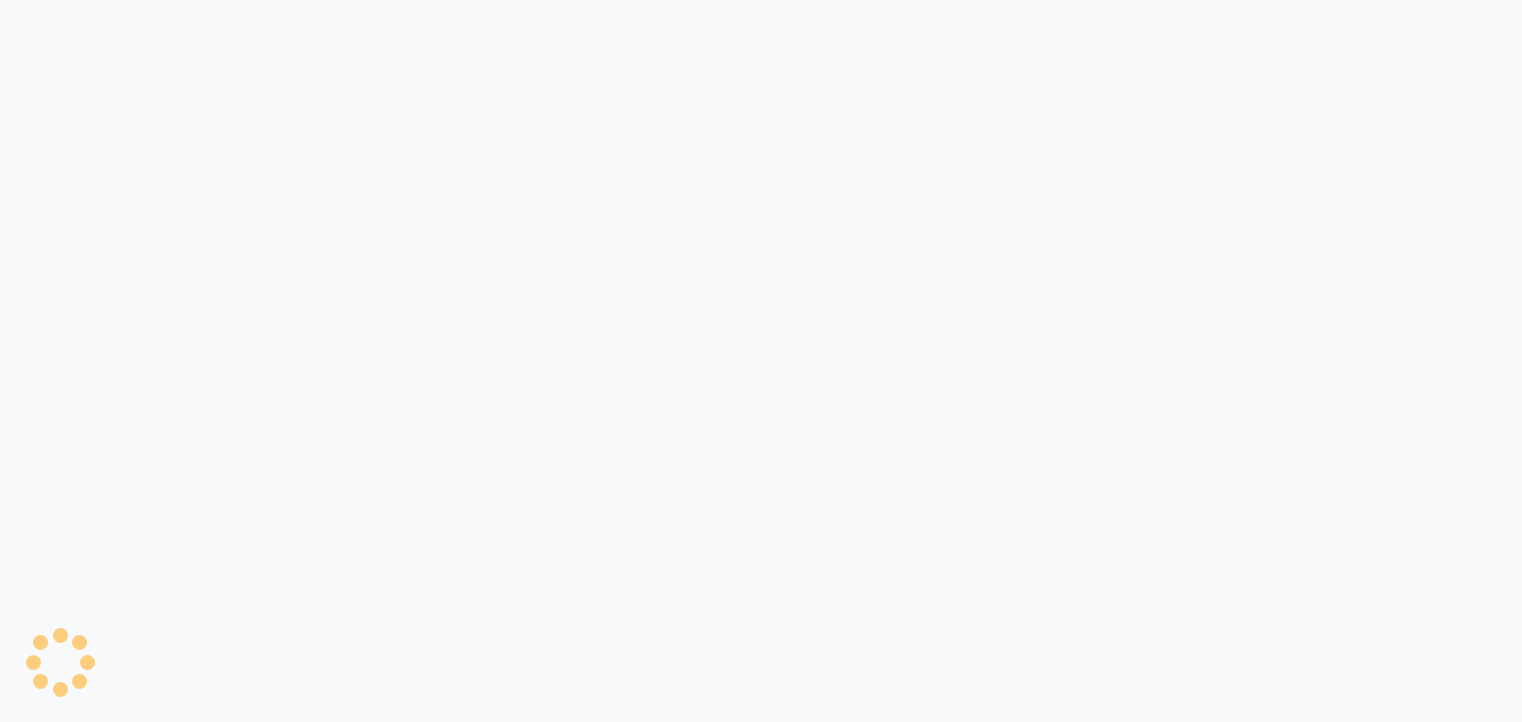 scroll, scrollTop: 0, scrollLeft: 0, axis: both 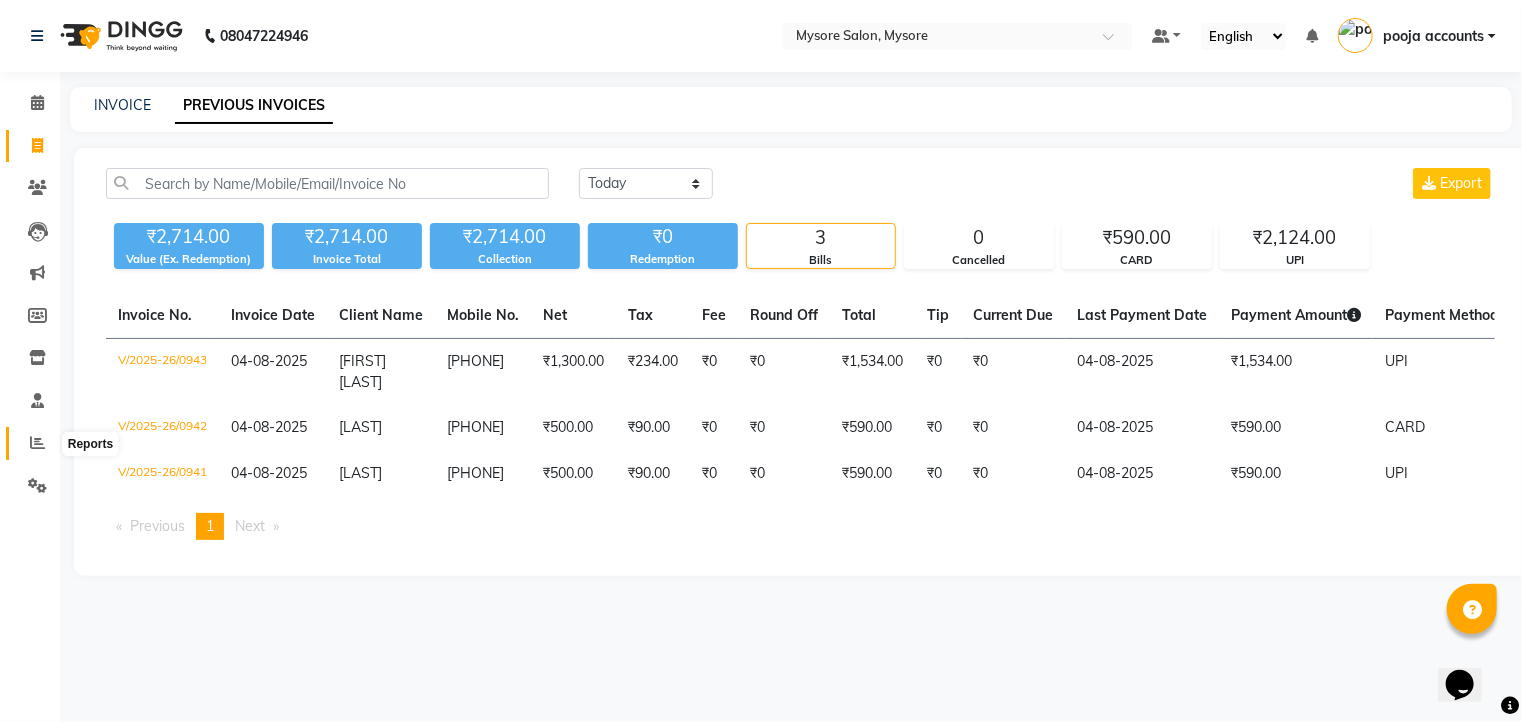click 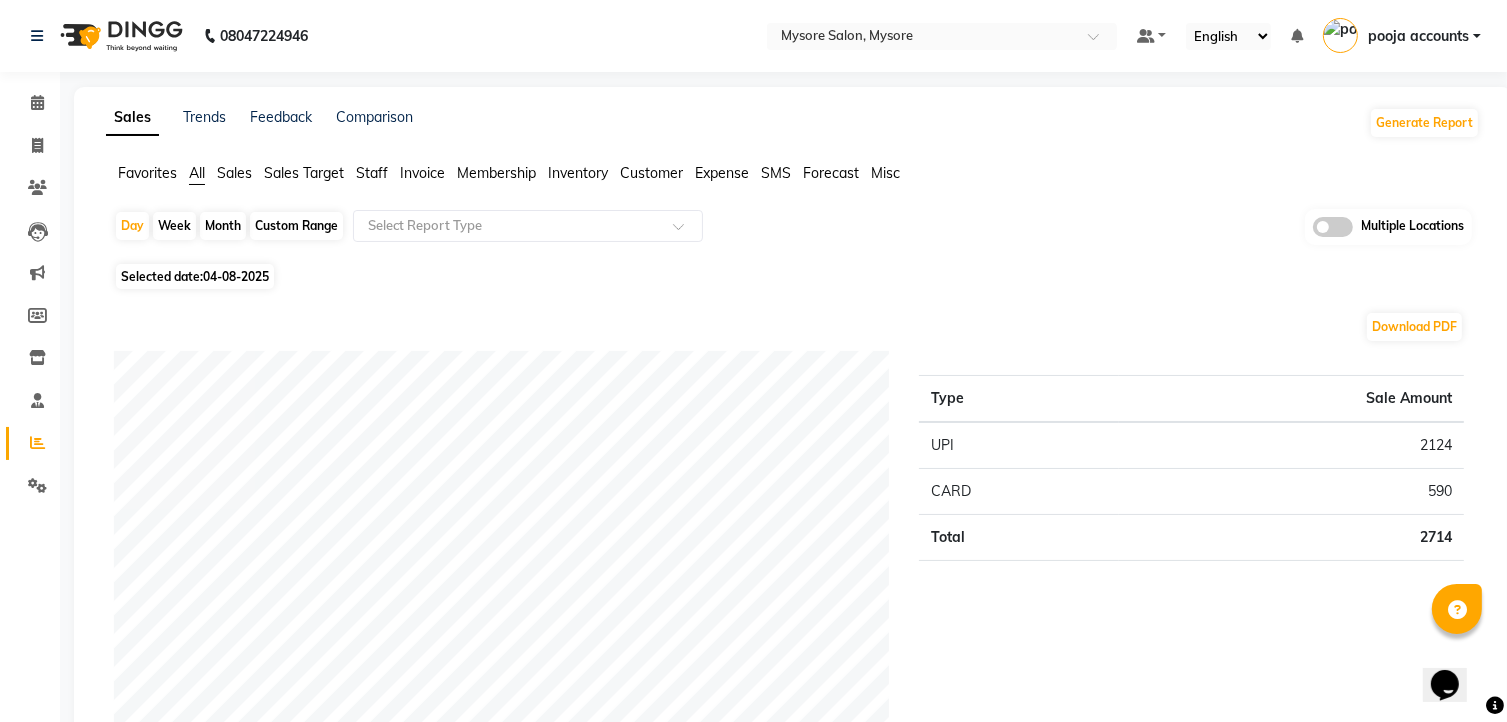 click on "04-08-2025" 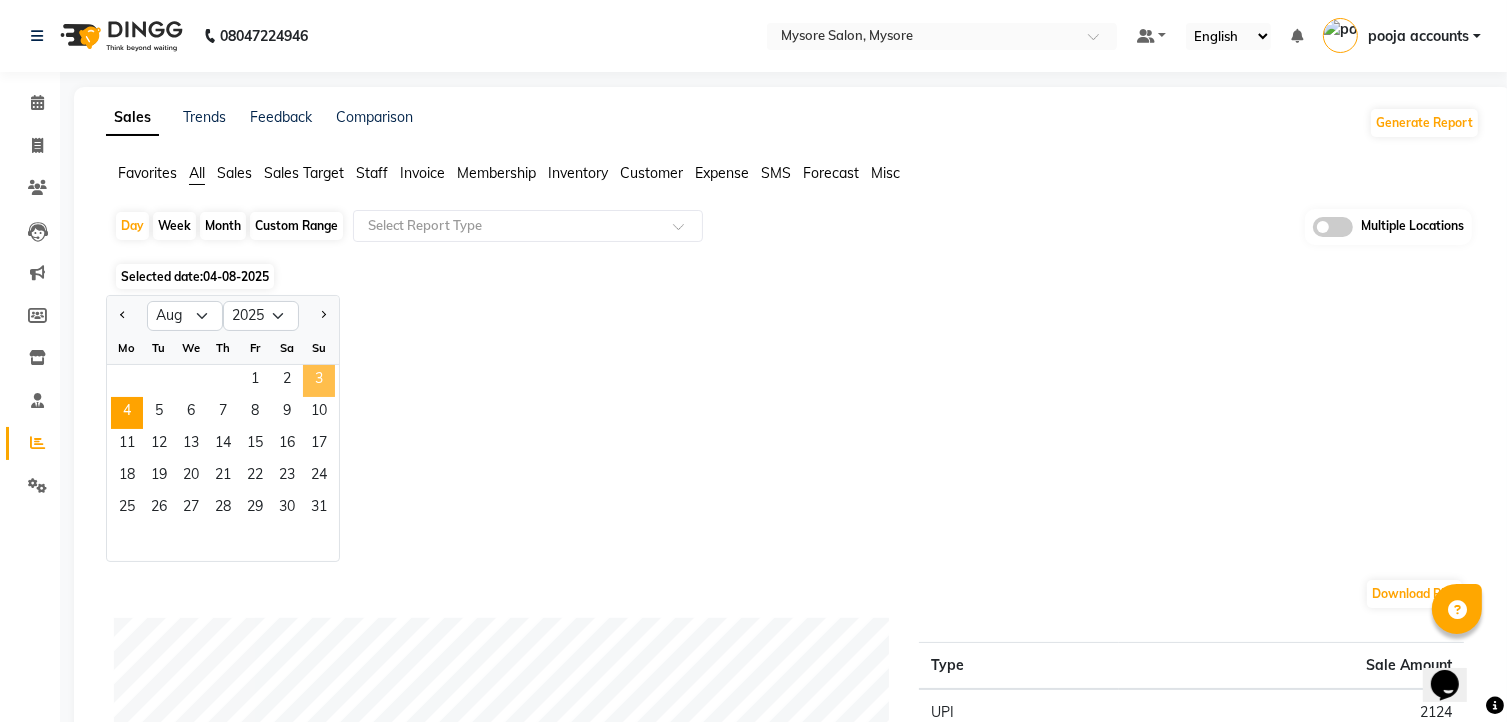 click on "3" 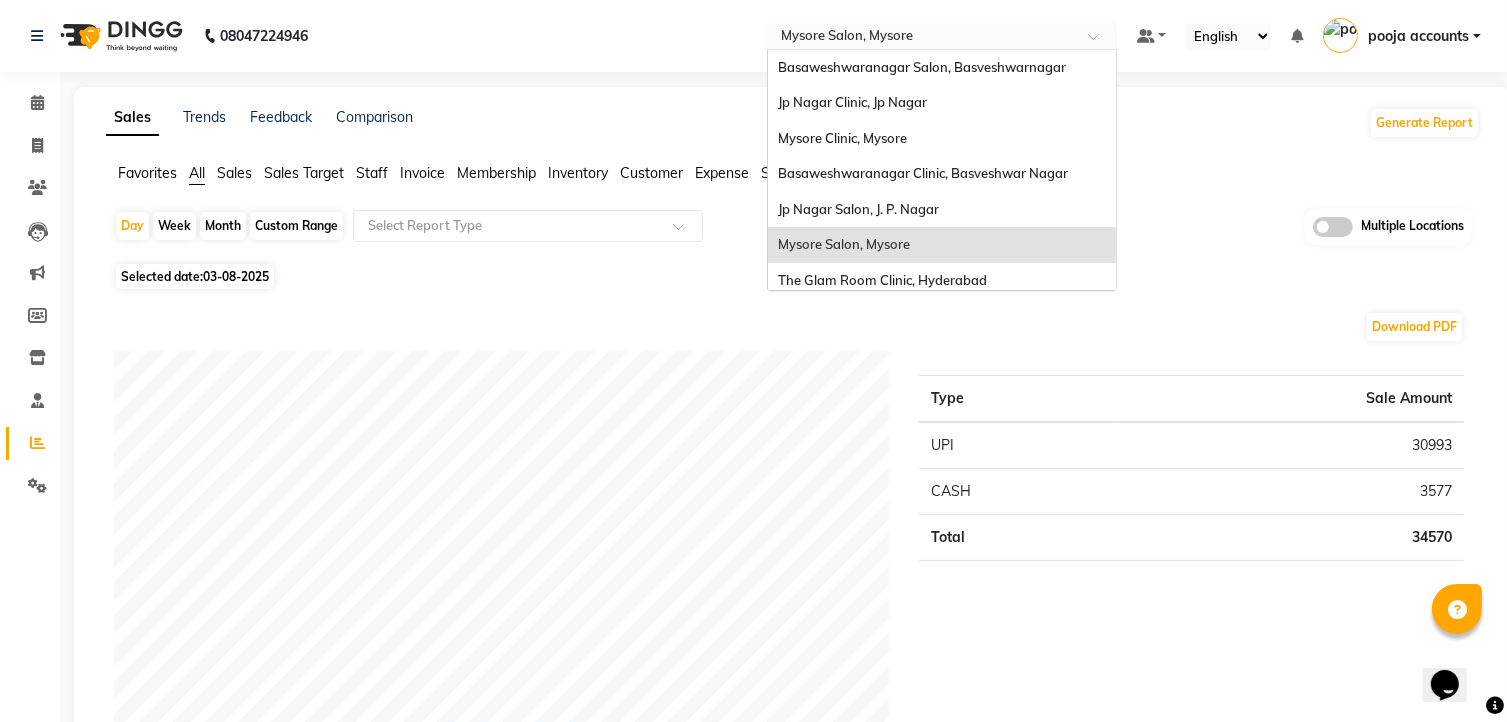 click at bounding box center (922, 38) 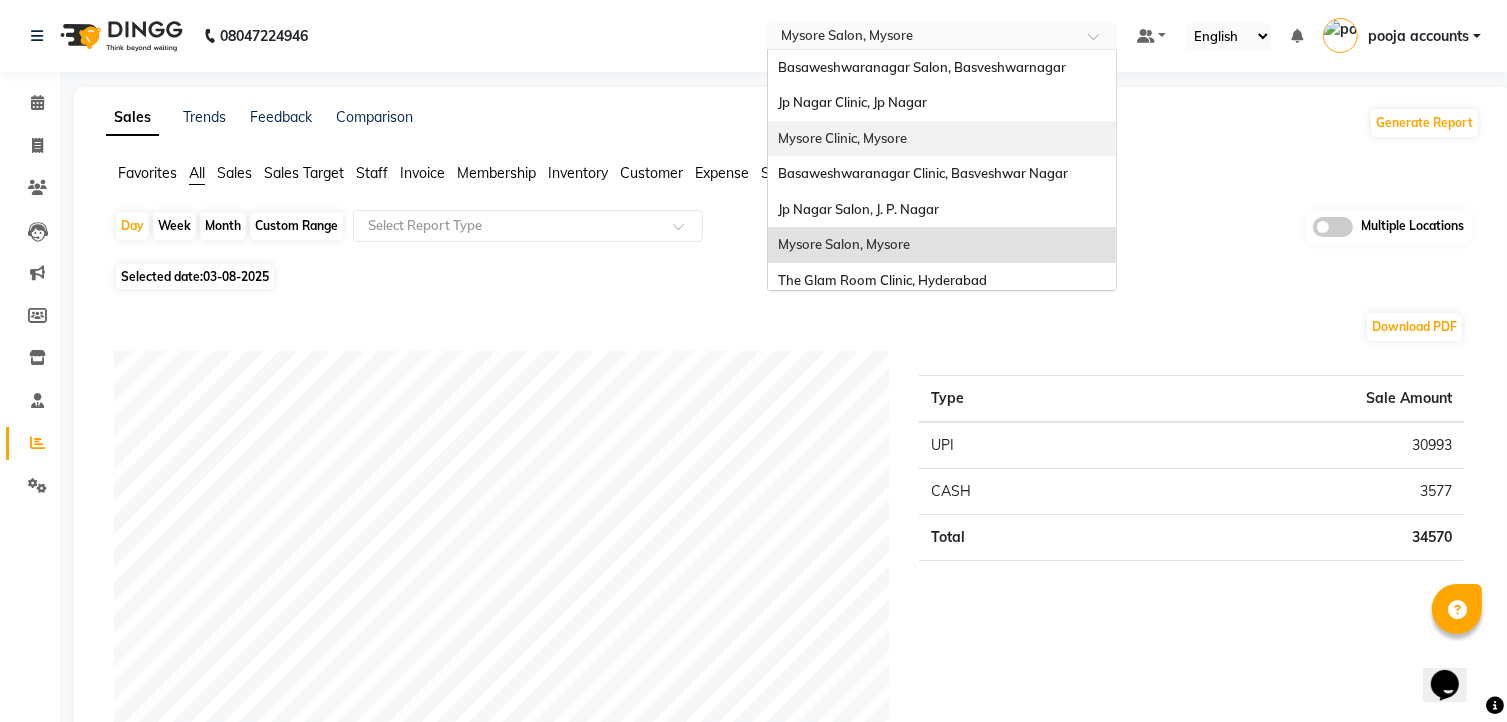 click on "Mysore Clinic, Mysore" at bounding box center (942, 139) 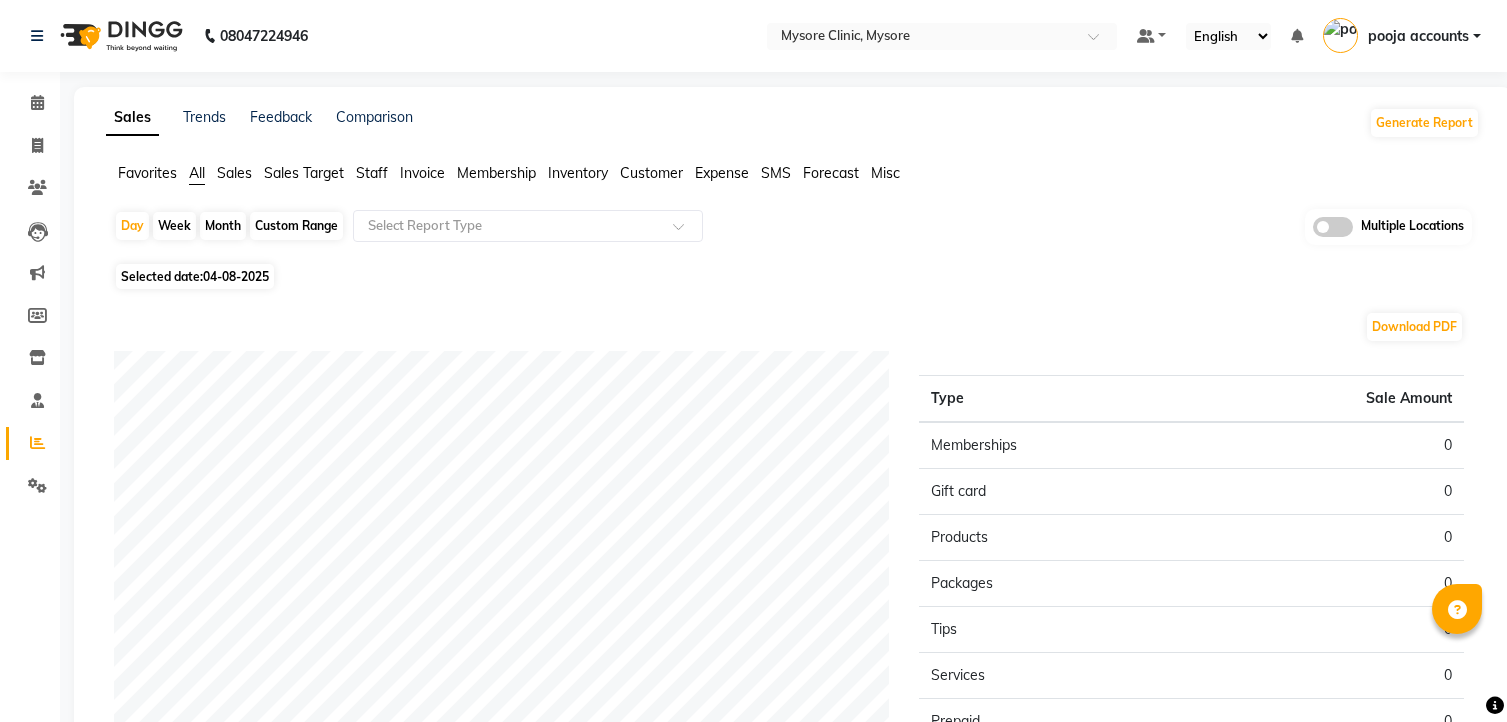 scroll, scrollTop: 0, scrollLeft: 0, axis: both 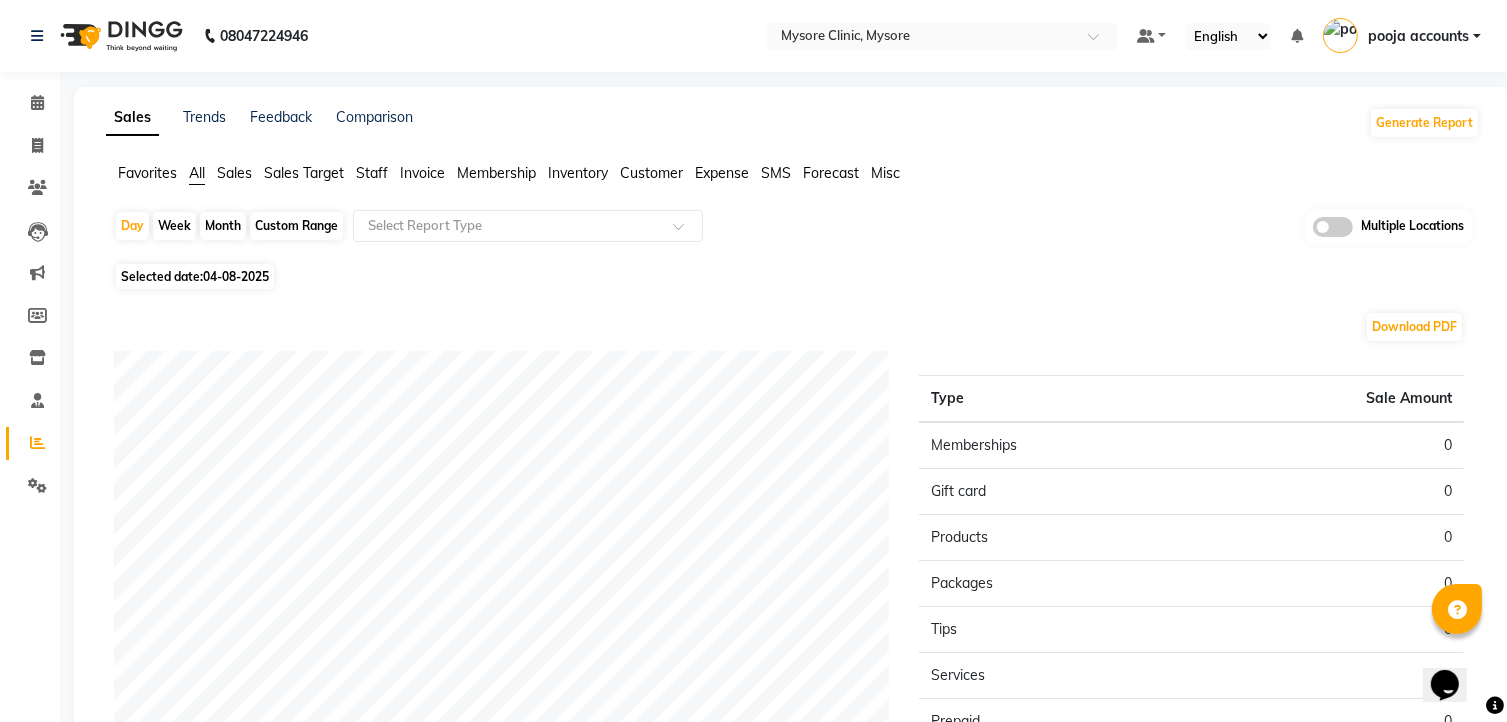 click on "04-08-2025" 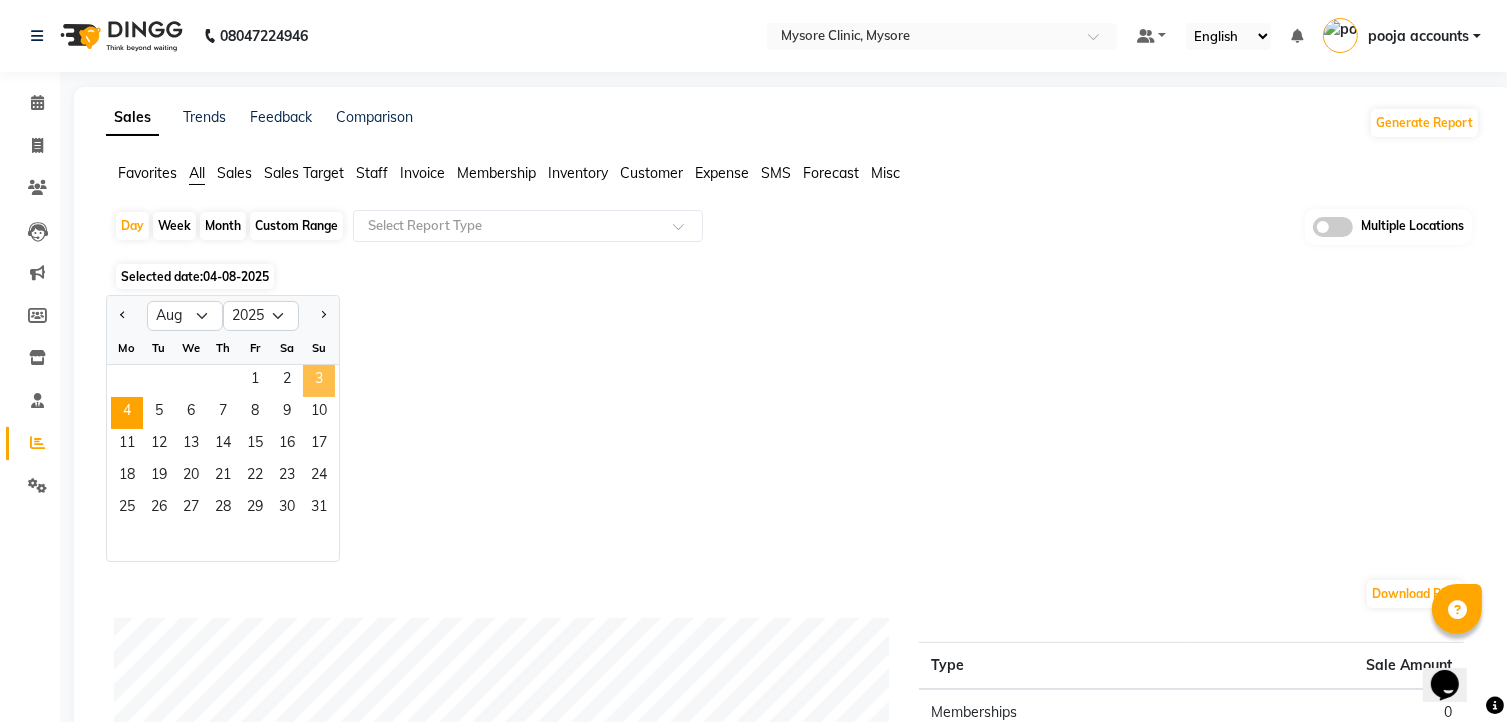 click on "3" 